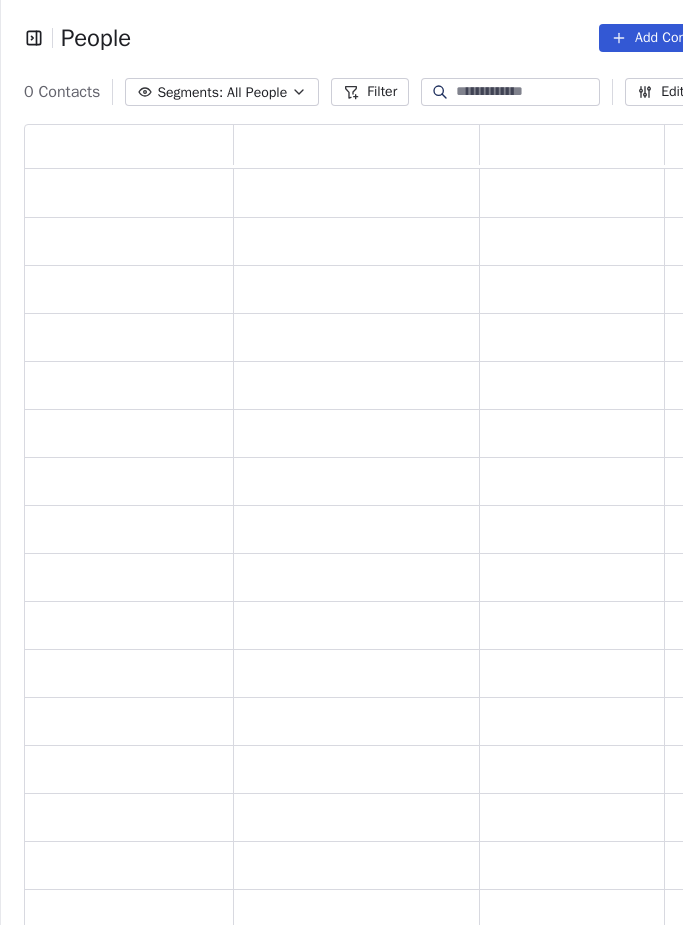 scroll, scrollTop: 0, scrollLeft: 0, axis: both 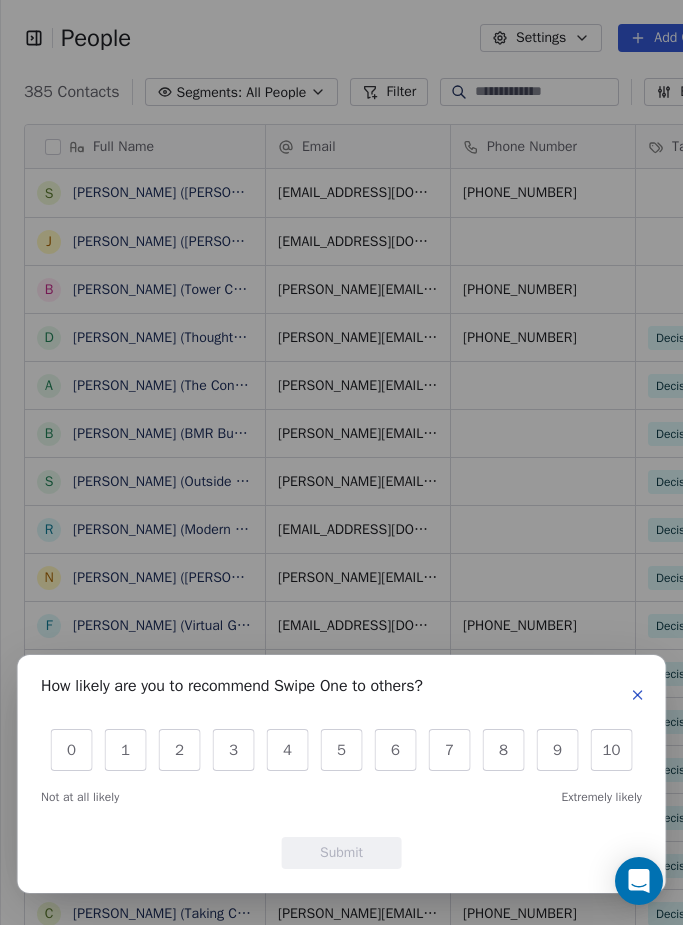 click at bounding box center [638, 695] 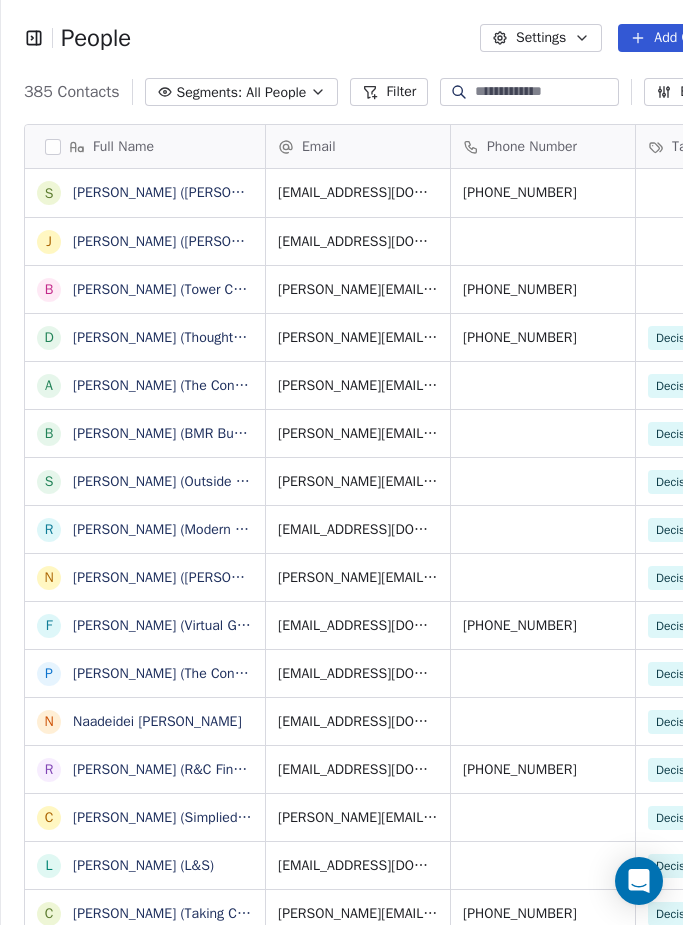 scroll, scrollTop: 0, scrollLeft: 0, axis: both 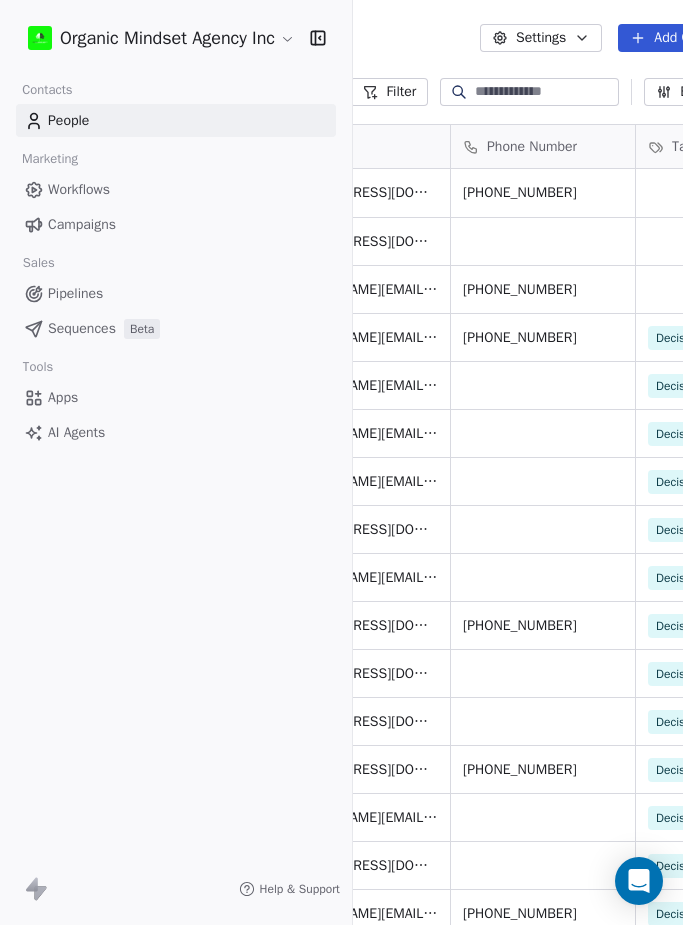 click on "People" at bounding box center (176, 120) 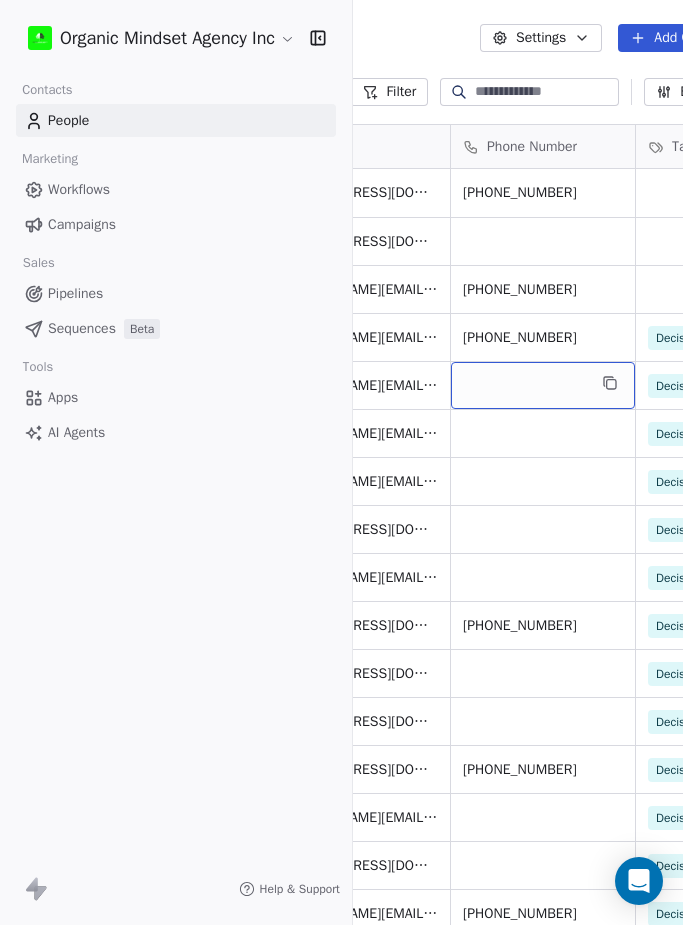 drag, startPoint x: 502, startPoint y: 404, endPoint x: 491, endPoint y: 397, distance: 13.038404 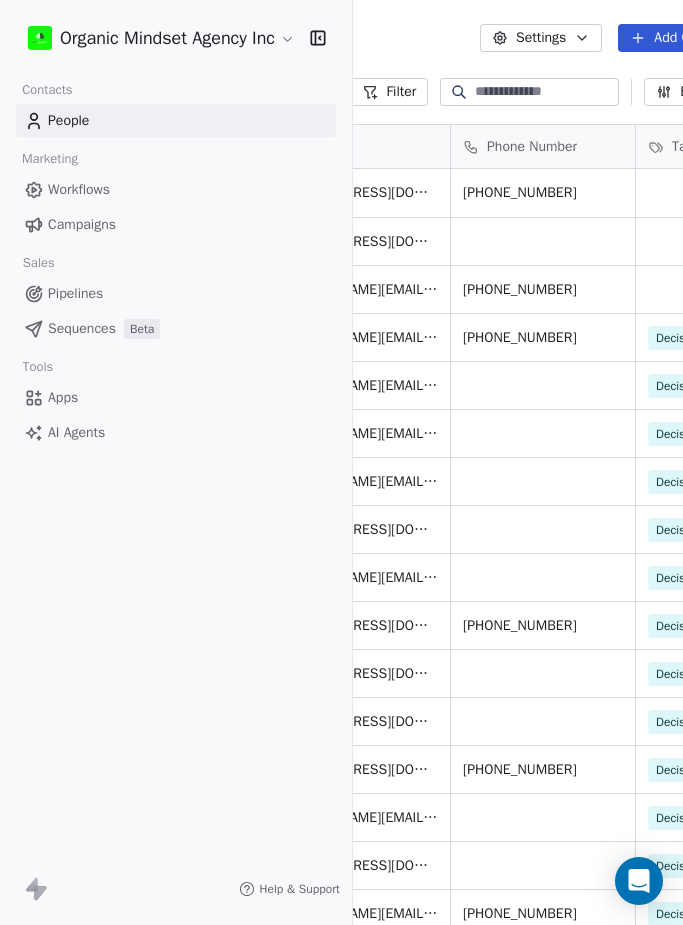 drag, startPoint x: 240, startPoint y: 381, endPoint x: 240, endPoint y: 403, distance: 22 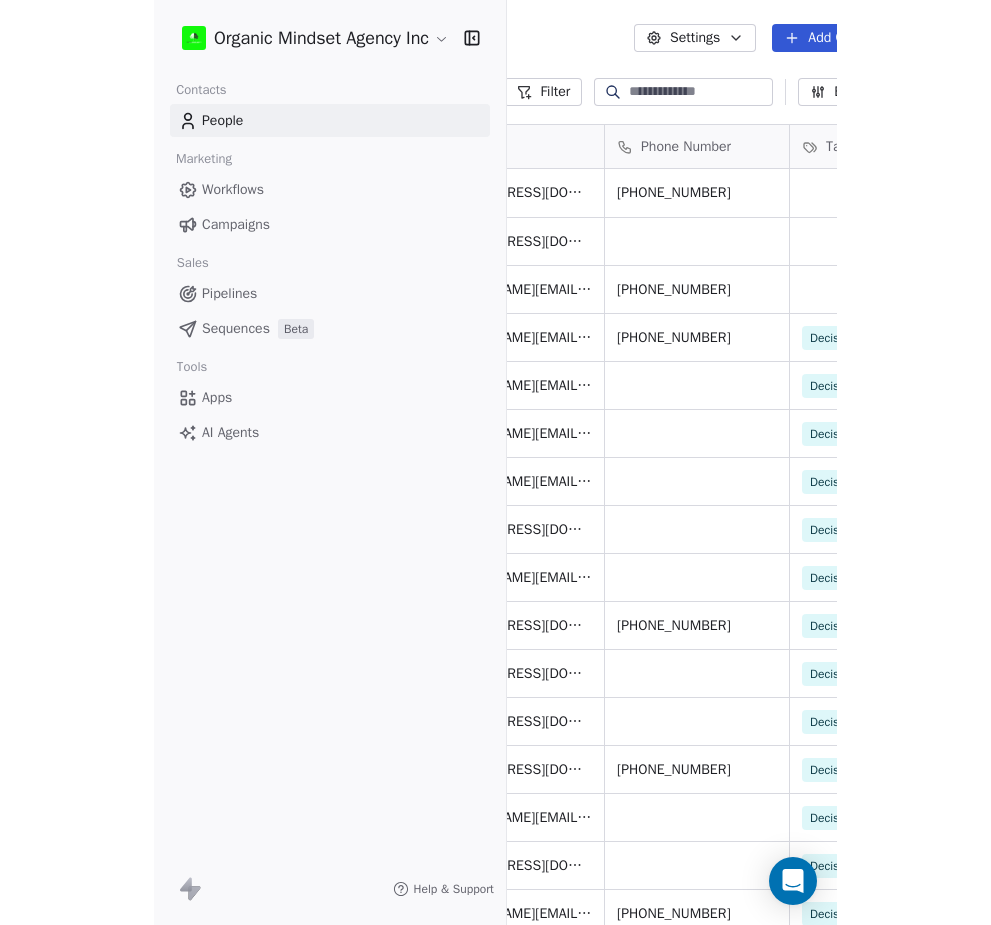 scroll, scrollTop: 0, scrollLeft: 0, axis: both 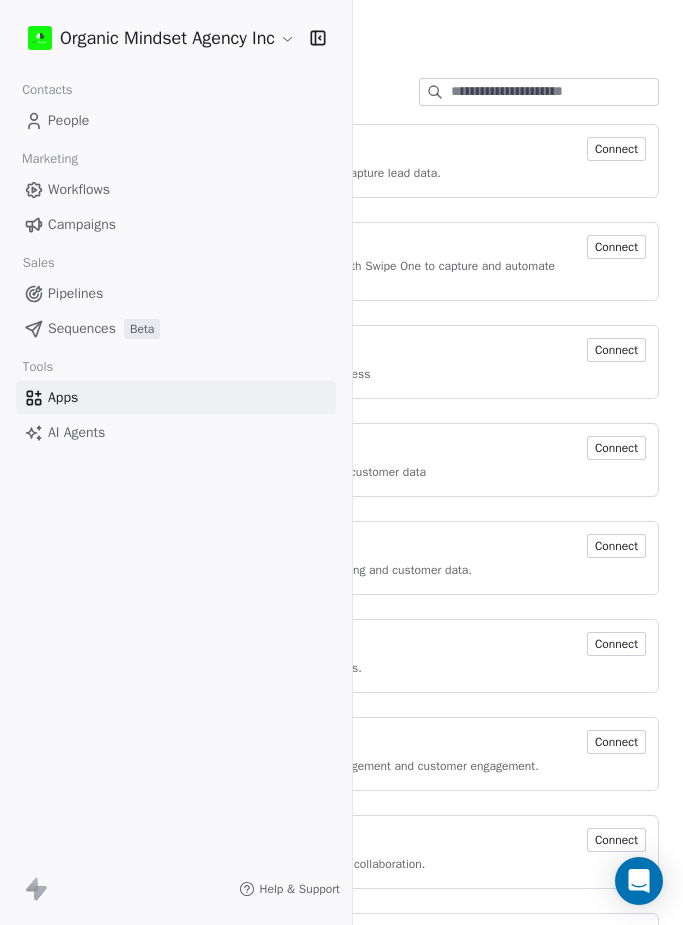 click on "Organic Mindset Agency Inc" at bounding box center [176, 38] 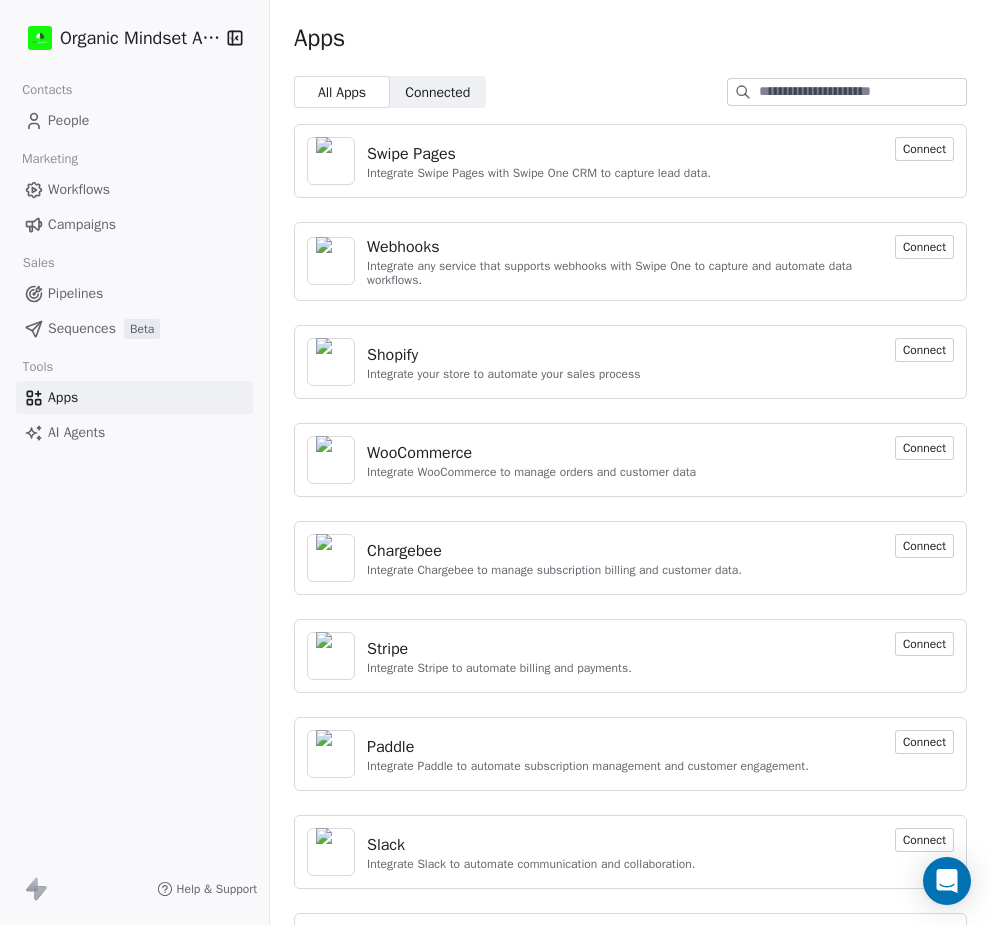 click 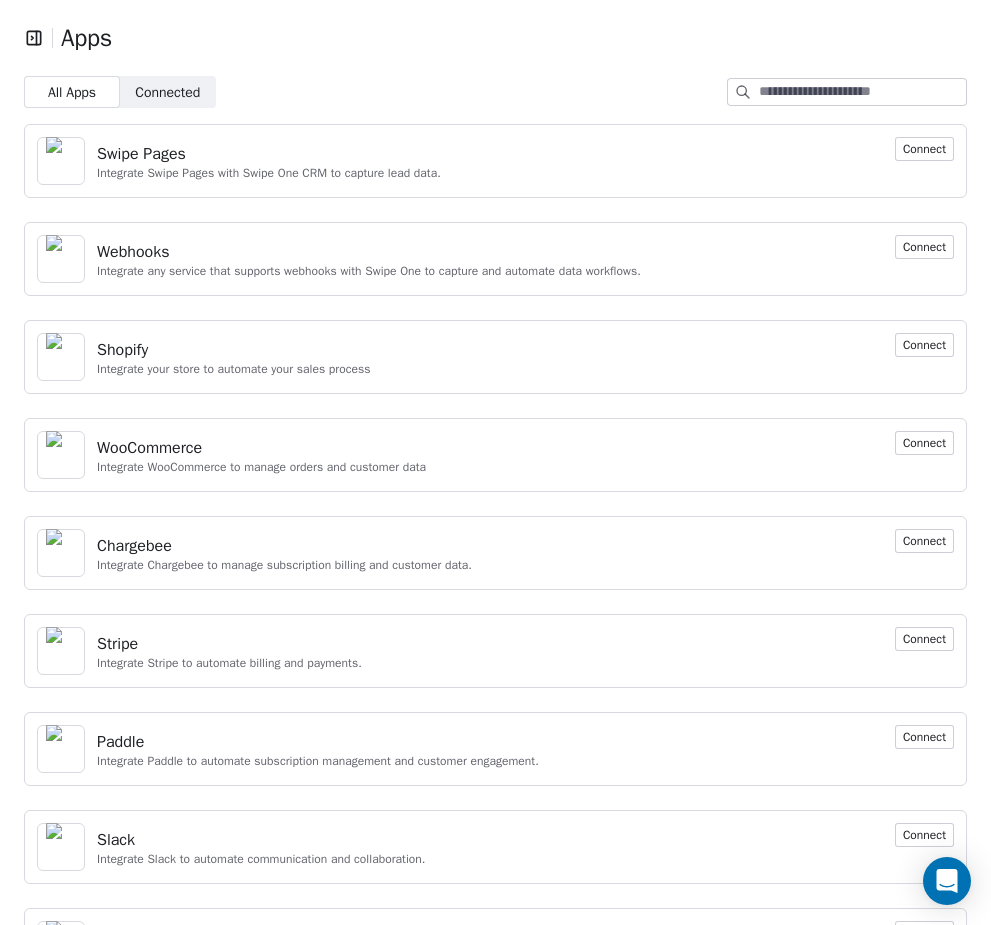 click at bounding box center (38, 38) 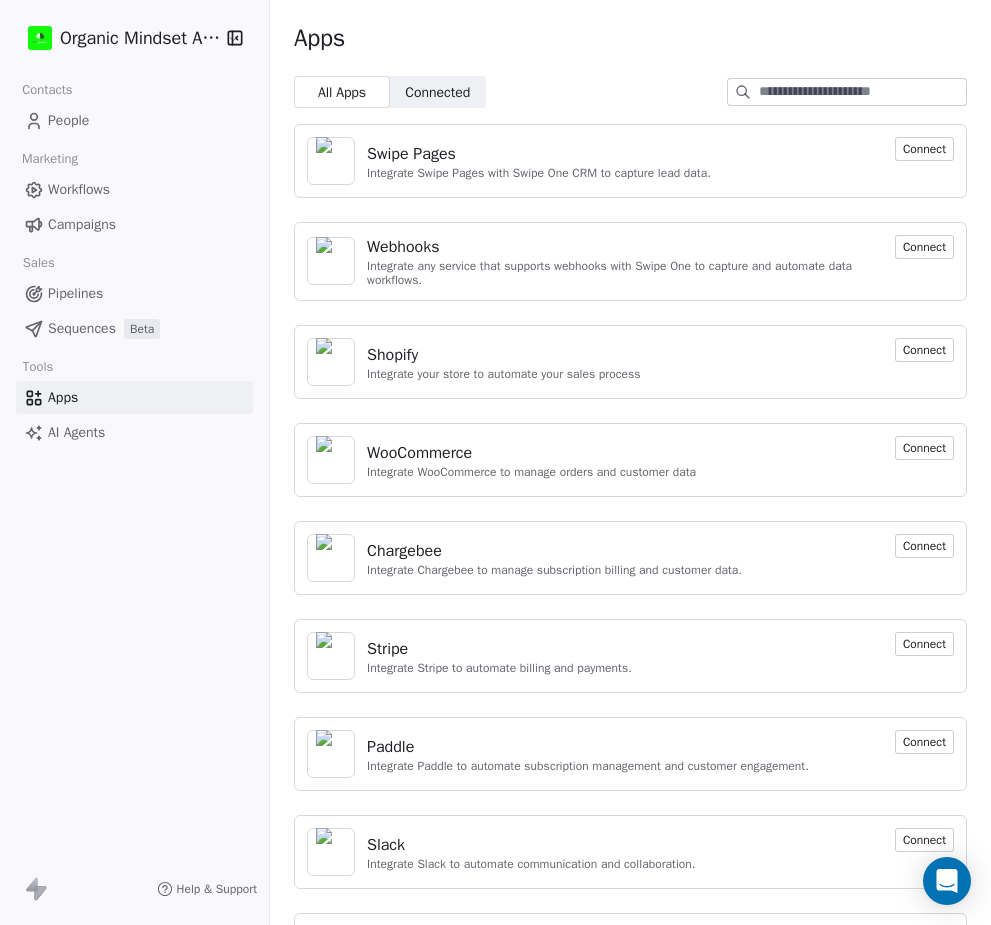click on "People" at bounding box center (68, 120) 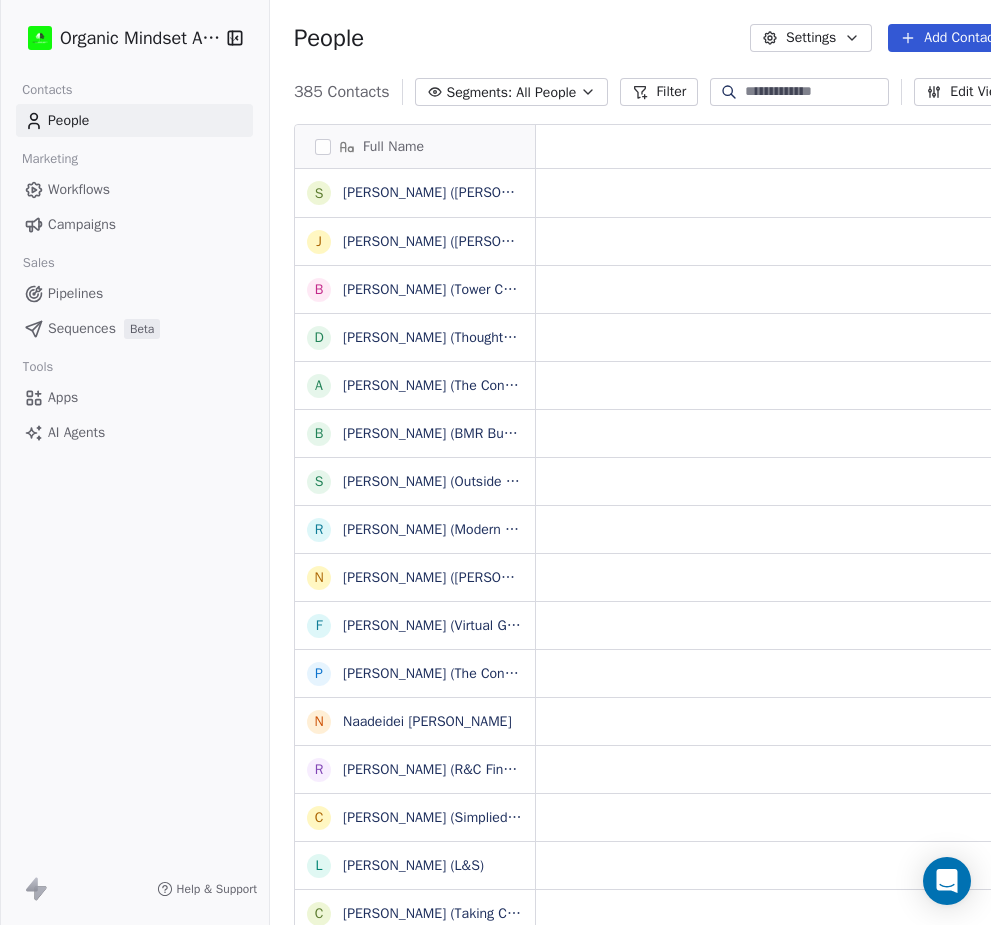 scroll, scrollTop: 871, scrollLeft: 832, axis: both 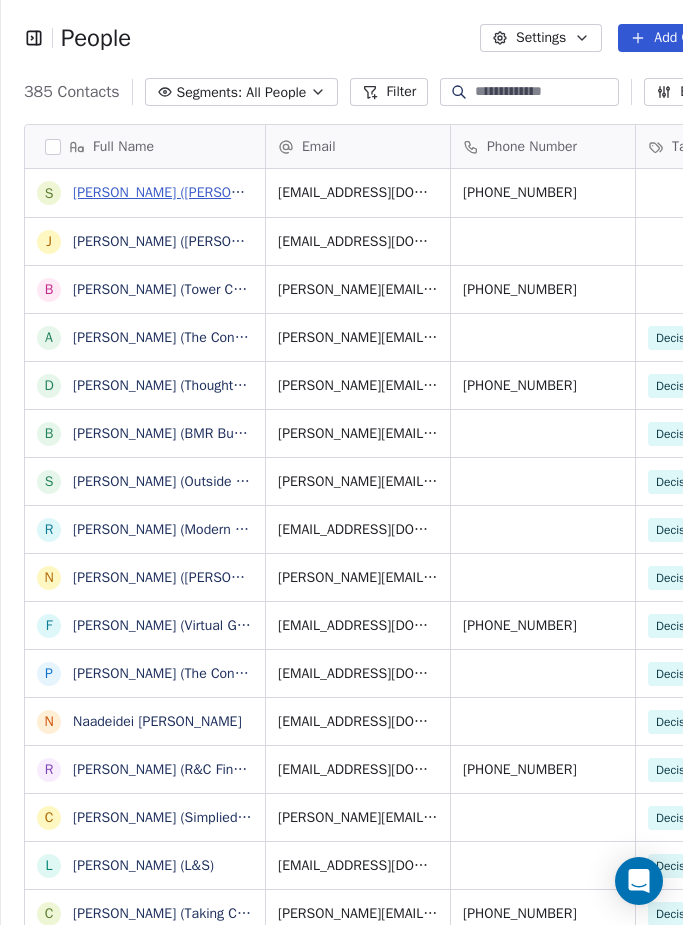 click on "[PERSON_NAME] ([PERSON_NAME] Music)" at bounding box center [203, 192] 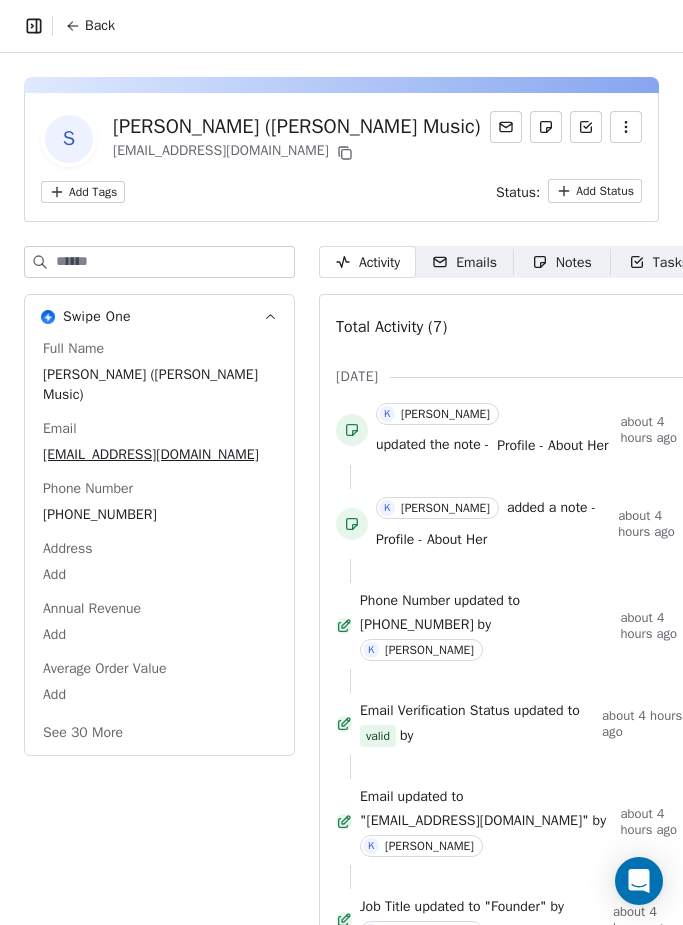 click on "Notes" at bounding box center (562, 262) 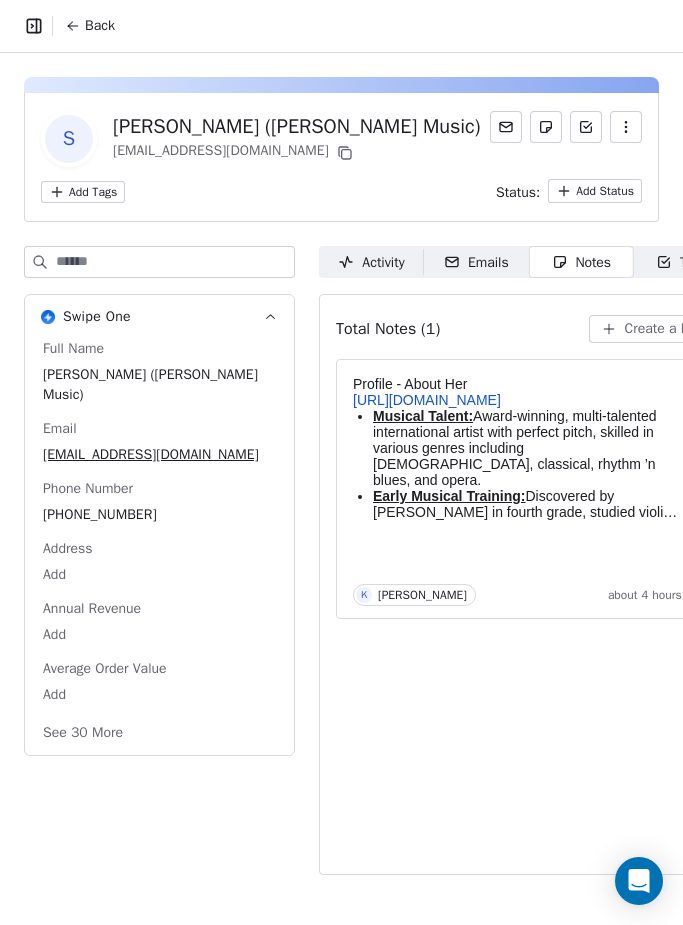 click on "Total Notes (1)   Create a Note Profile - About Her  https://www.stefanyprincemusic.com/ Musical Talent:  Award-winning, multi-talented international artist with perfect pitch, skilled in various genres including gospel, classical, rhythm ’n blues, and opera. Early Musical Training:  Discovered by Bennett Higgins in fourth grade, studied violin with Virginia K. Schneider, and participated in prestigious music programs. Notable Achievements:  Performed with orchestras, won songwriting competitions, received the Millennium Maker Award, and performed at the Kennedy Centre. Musical Achievements:  Debuted an original R&B song, composed music for a school play, scored a documentary, and performed at various events. Community Engagement:  Mentors high school students interested in the arts and supports community programs. Other Interests and Recognition:  Engages in writing, consulting, visual arts, and photography; won Local Business Person of the Year in 2025. Musical Skills: Project Collaboration: Background:" at bounding box center (529, 584) 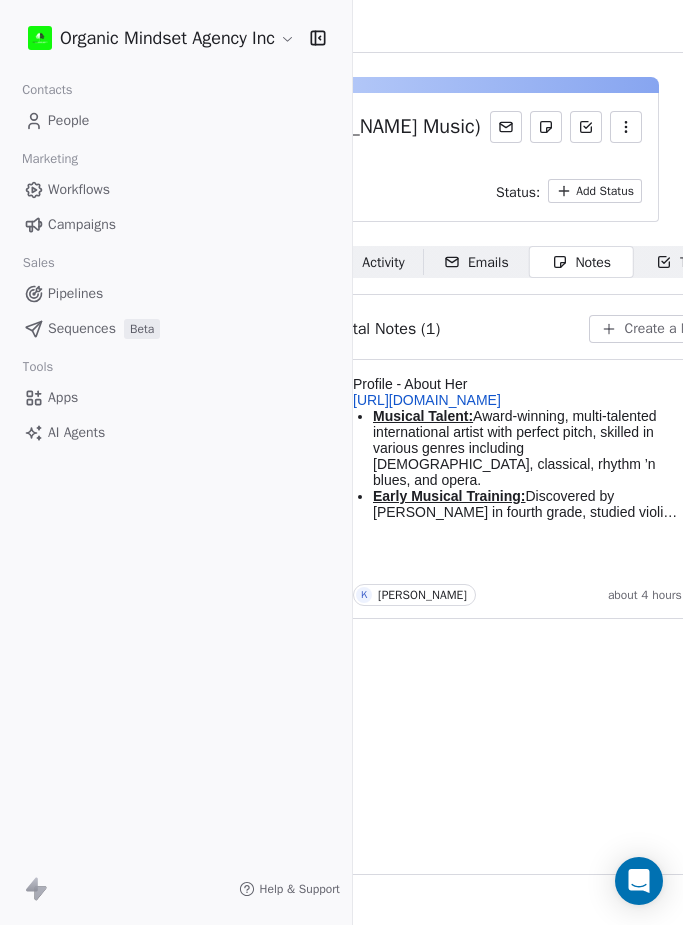 click on "People" at bounding box center [68, 120] 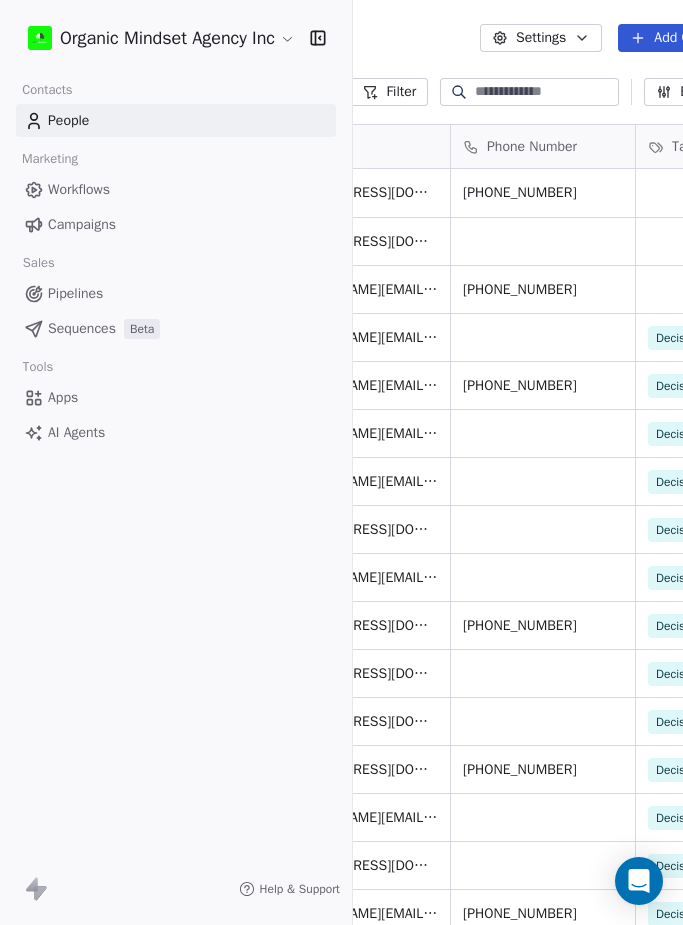 scroll, scrollTop: 1, scrollLeft: 1, axis: both 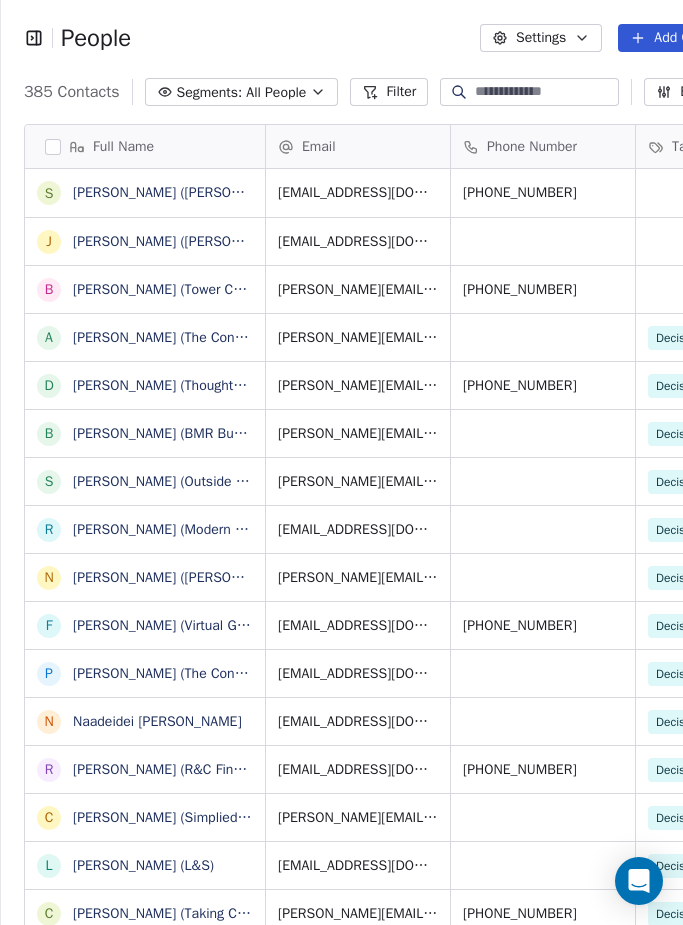 click on "Add Contacts" at bounding box center [682, 38] 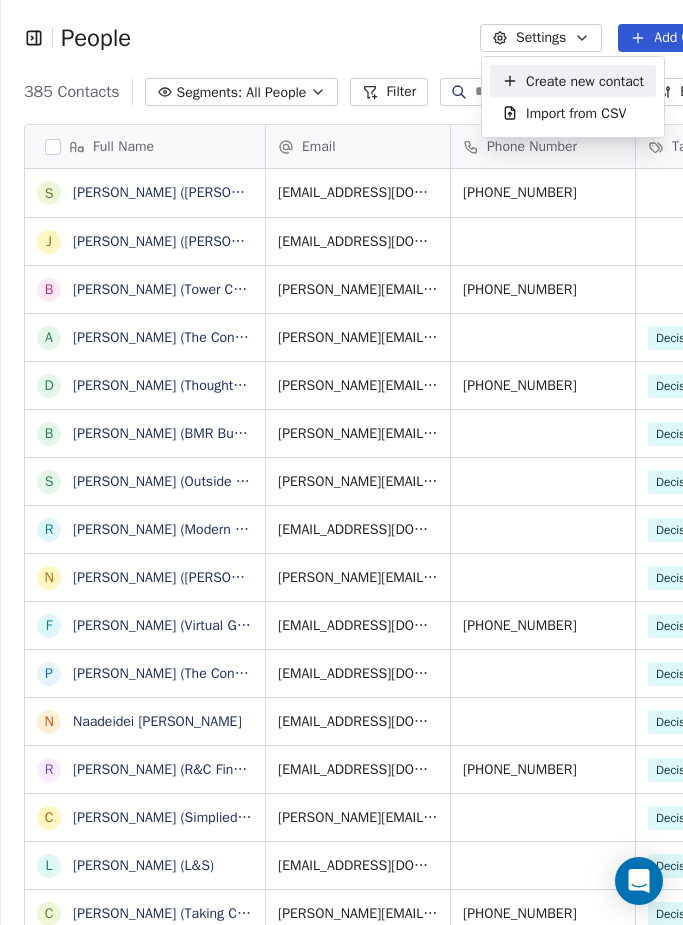 click on "Create new contact" at bounding box center (585, 81) 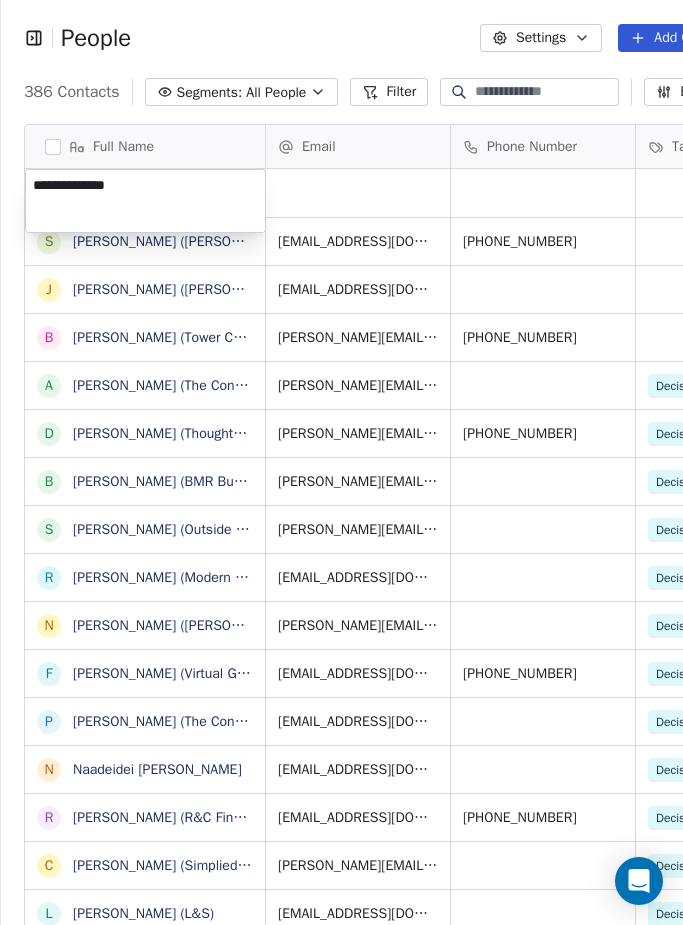type on "**********" 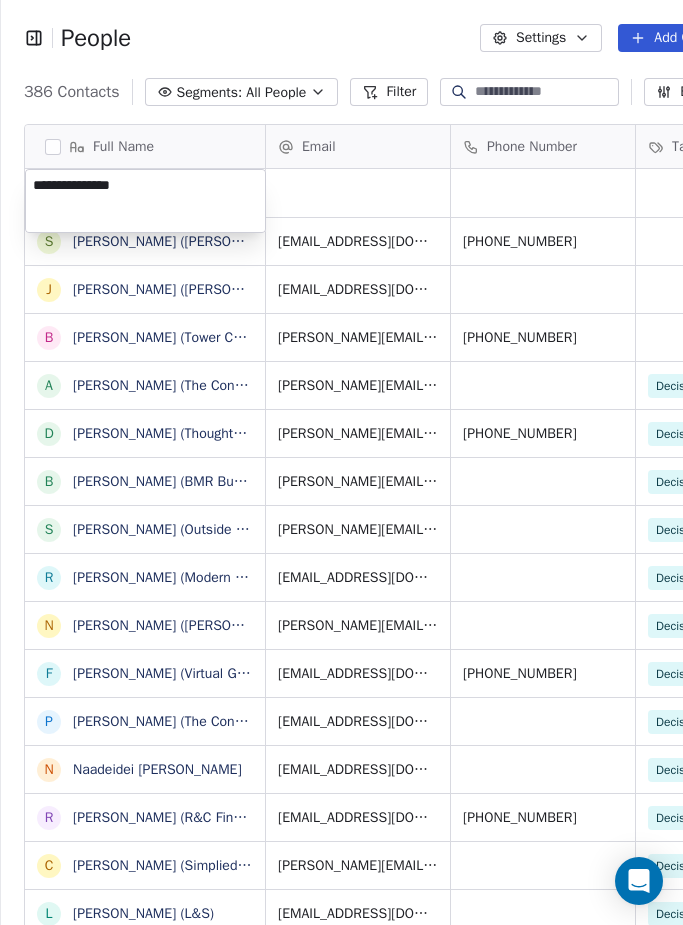 scroll, scrollTop: 22, scrollLeft: 0, axis: vertical 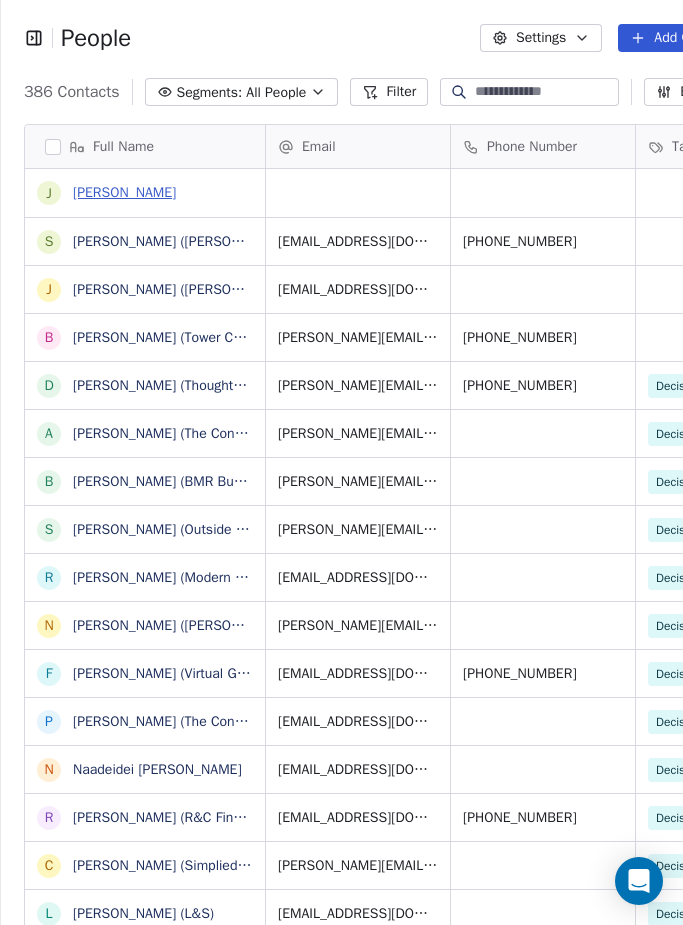 click on "[PERSON_NAME]" at bounding box center (124, 192) 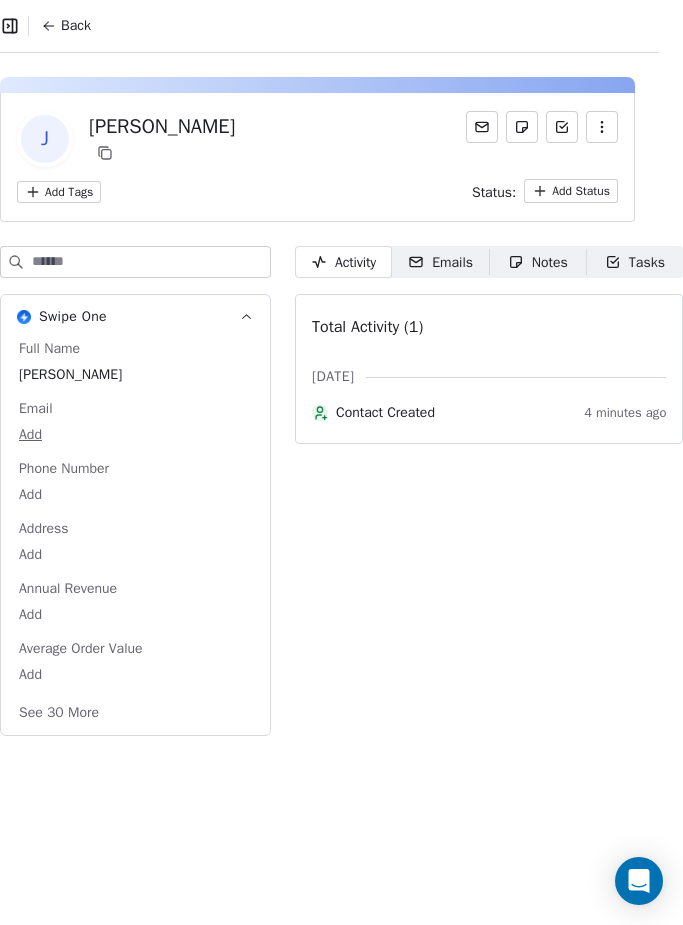 scroll, scrollTop: 0, scrollLeft: 54, axis: horizontal 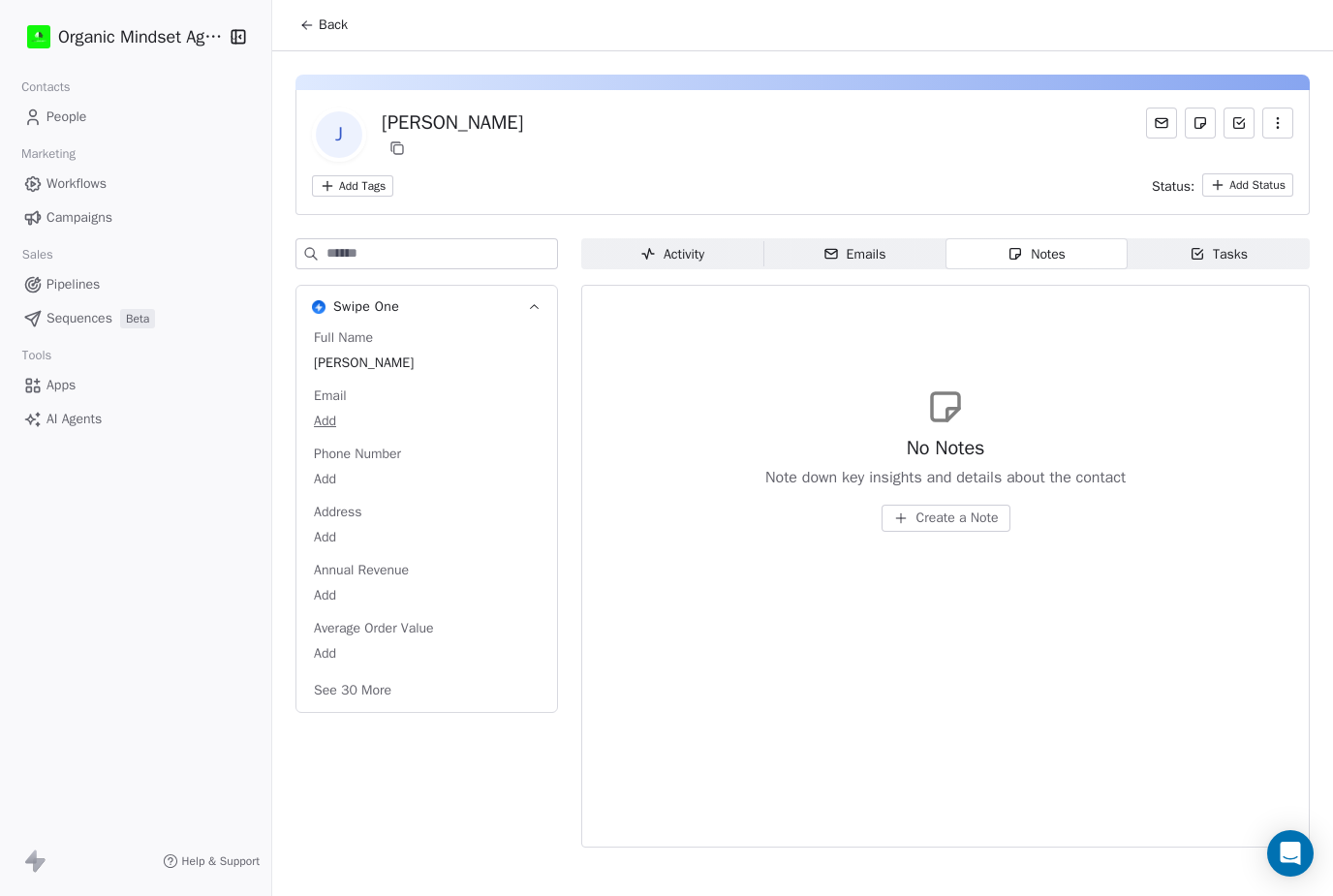 click on "People" at bounding box center (66, 116) 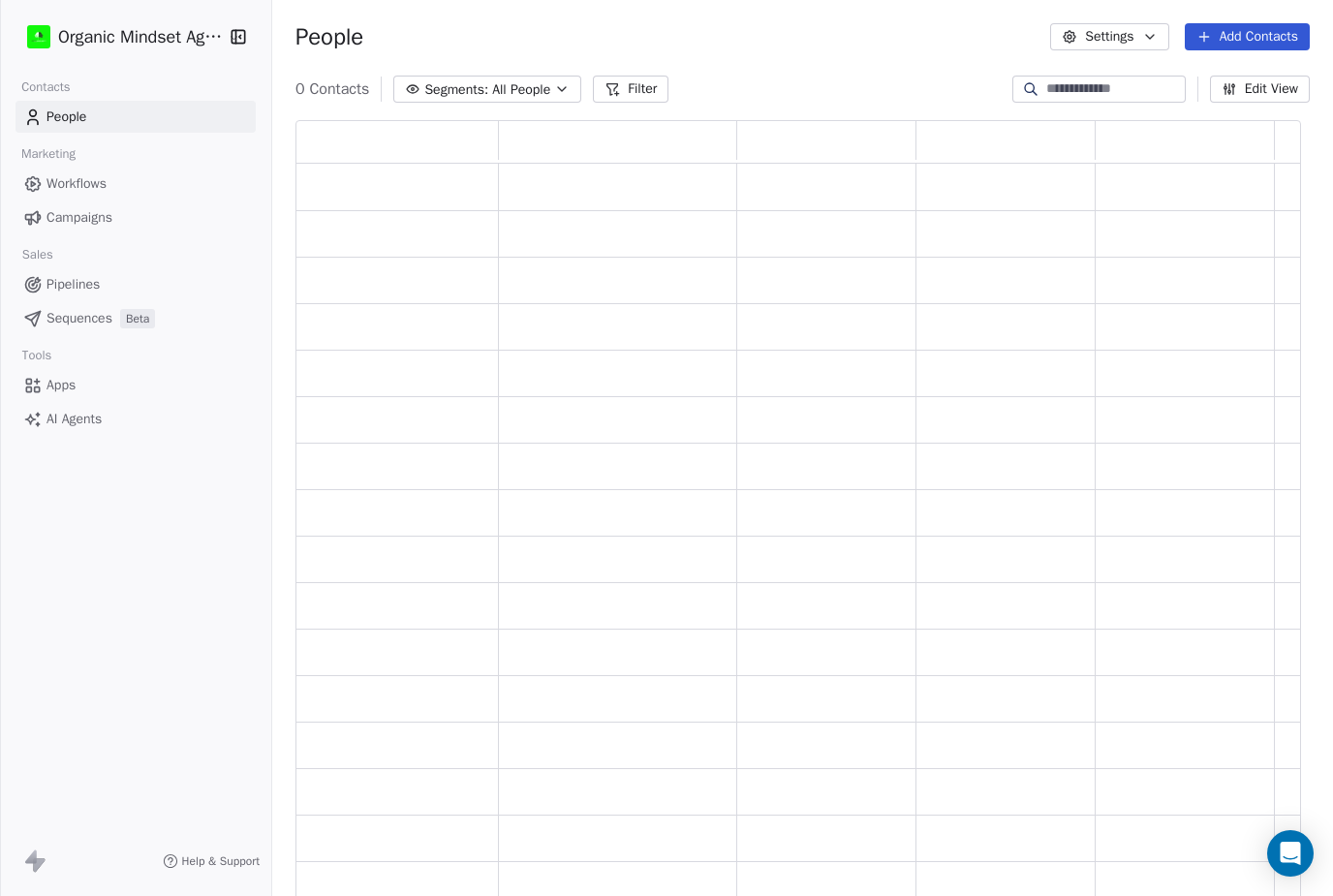 scroll, scrollTop: 1, scrollLeft: 1, axis: both 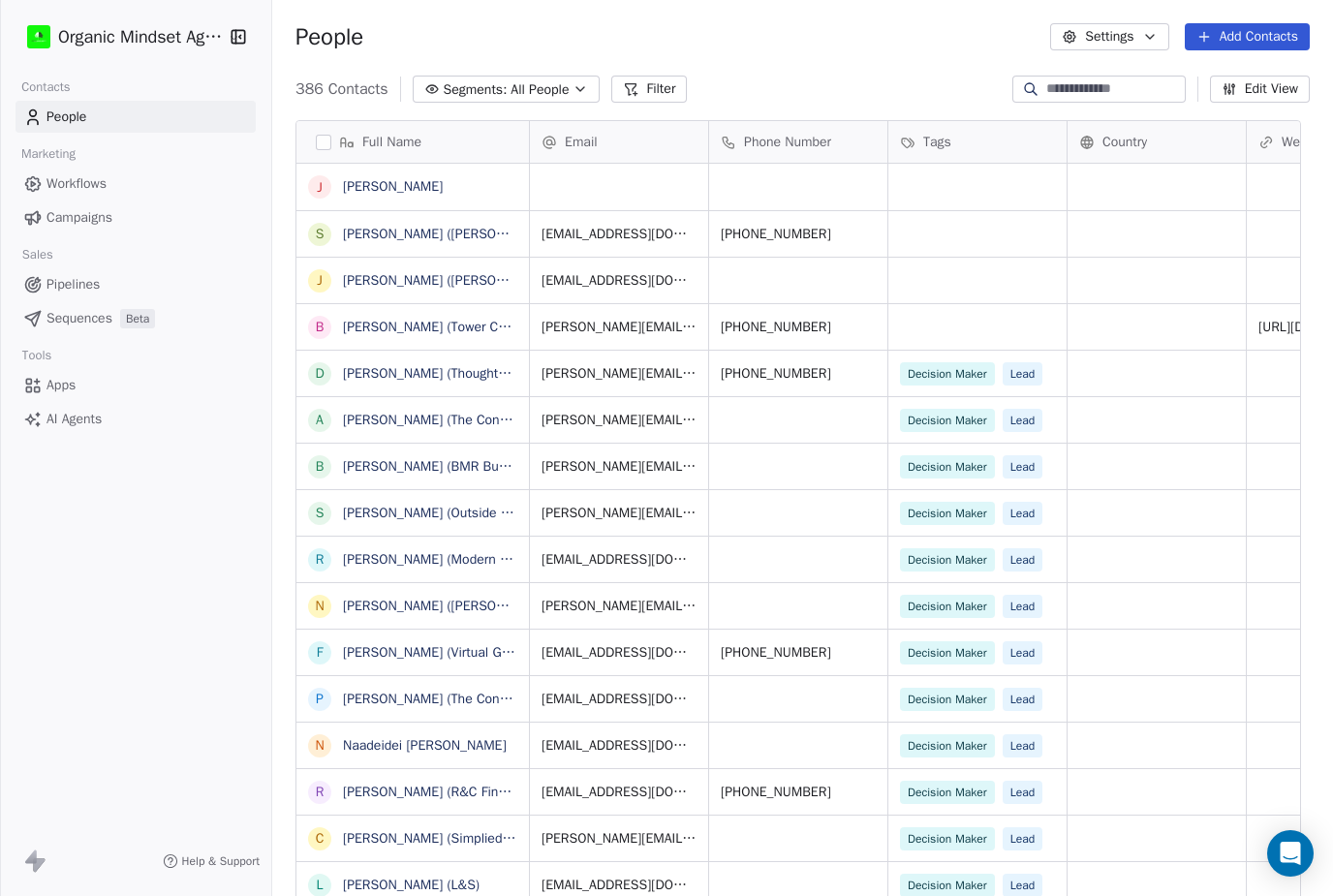 click on "[PERSON_NAME]" at bounding box center [392, 186] 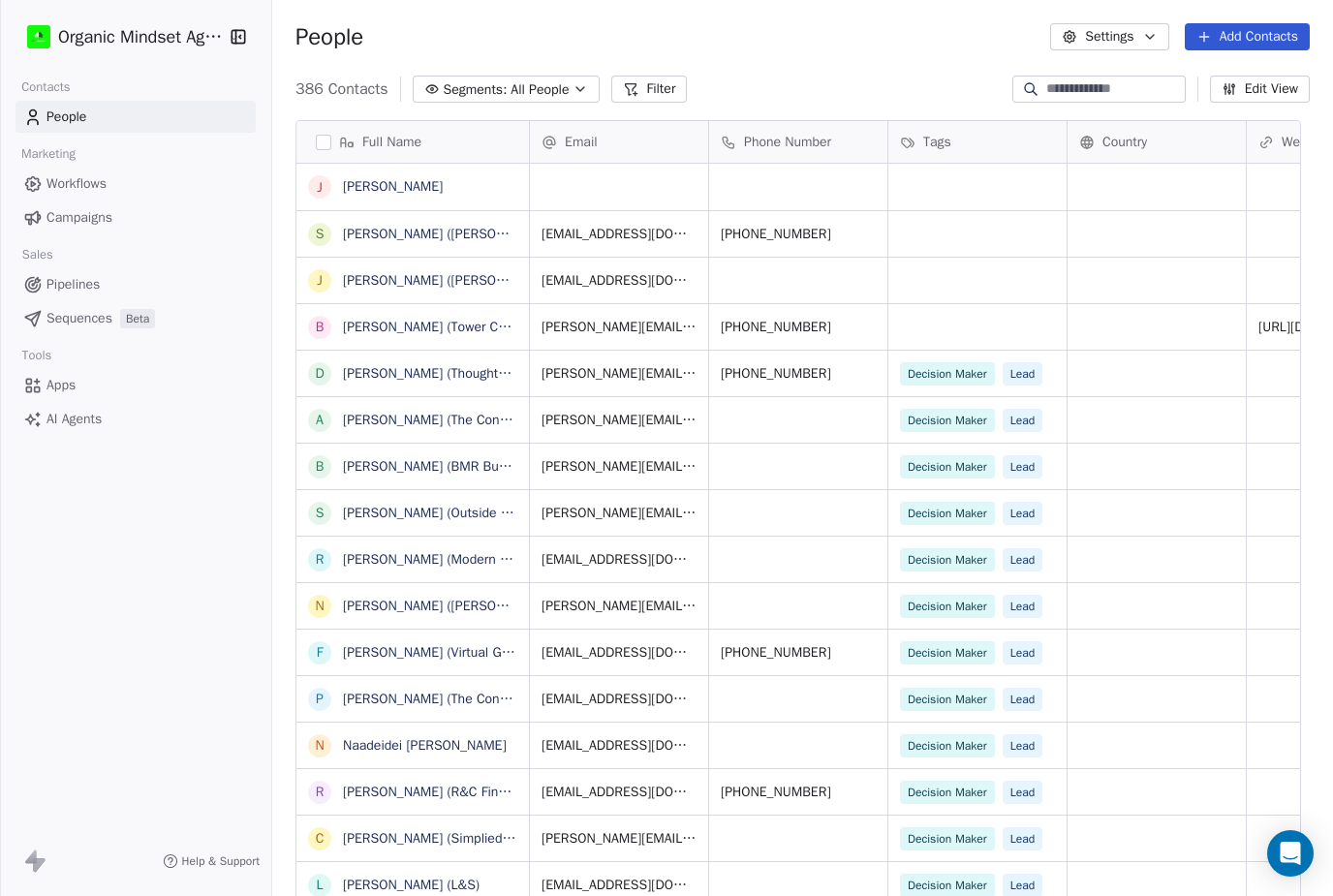 scroll, scrollTop: 1, scrollLeft: 1, axis: both 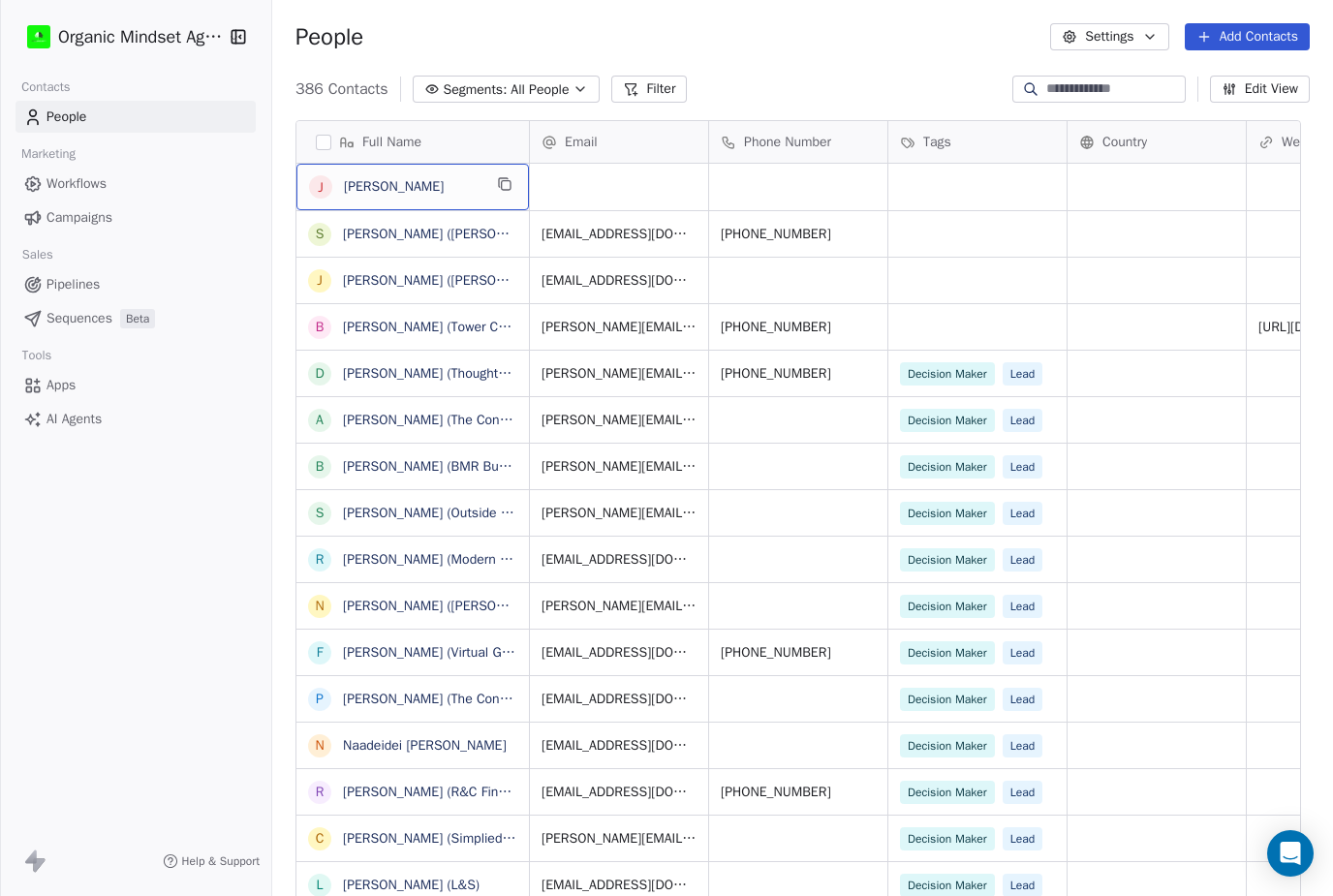 click on "[PERSON_NAME]" at bounding box center [413, 187] 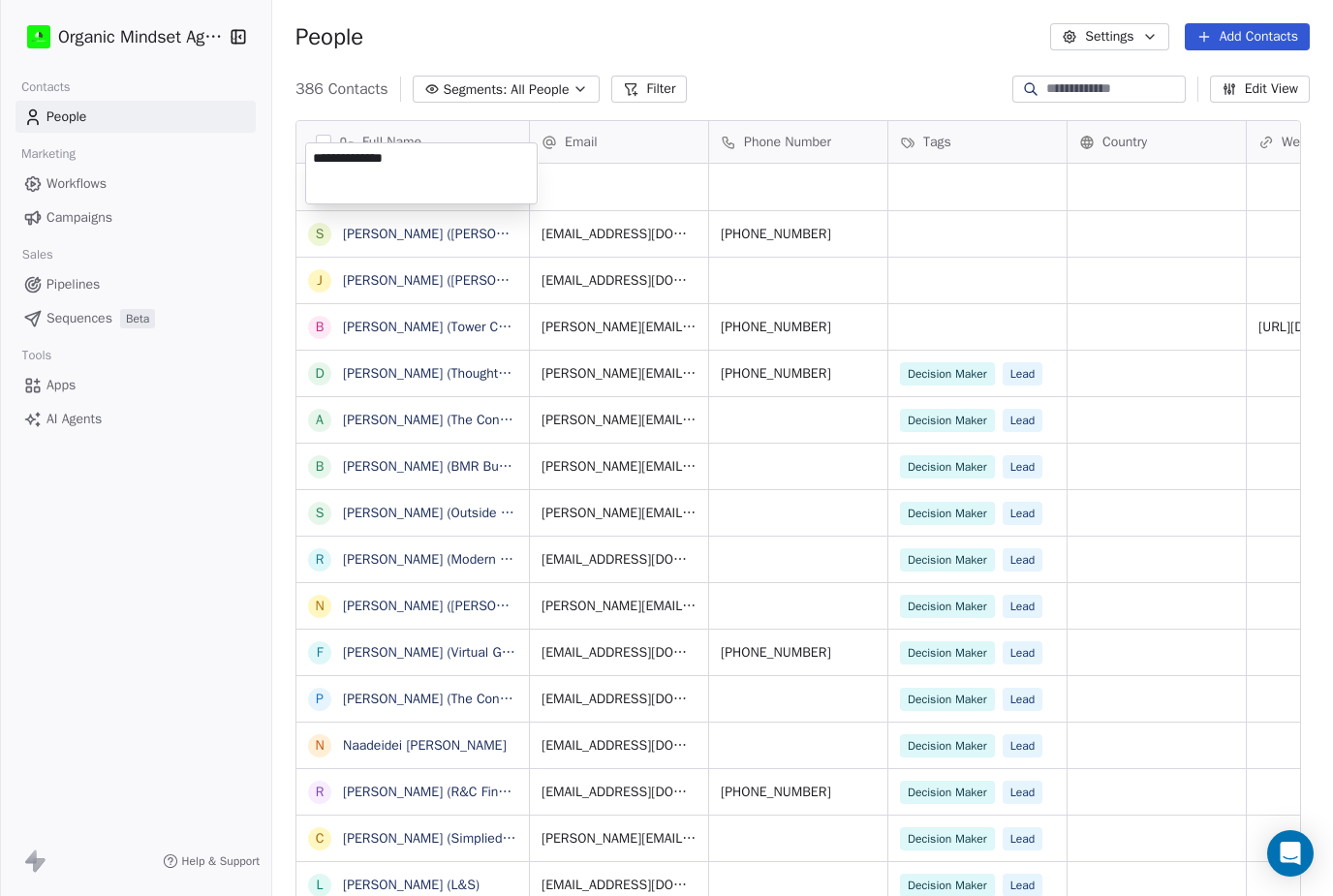 click on "**********" at bounding box center (421, 173) 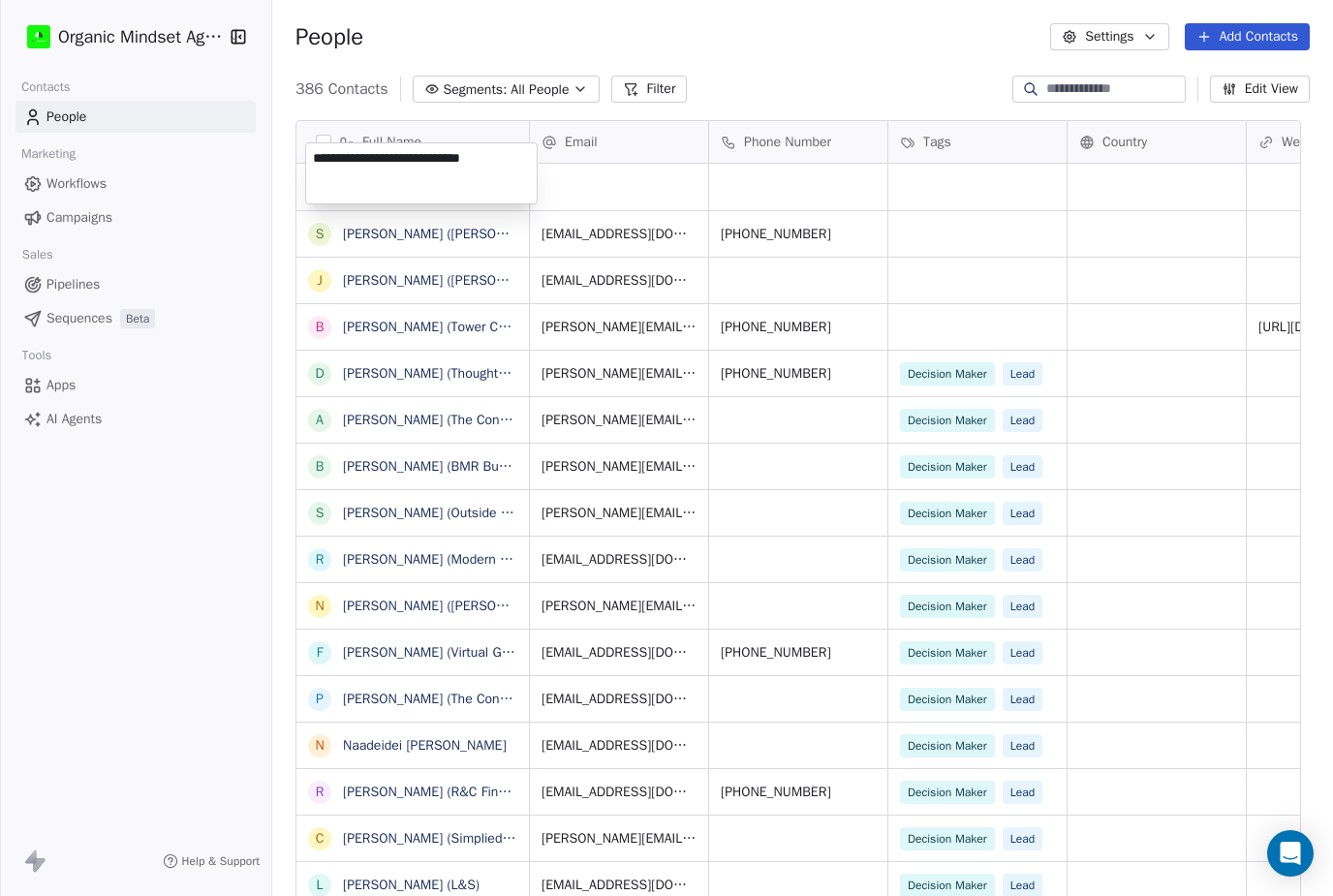 type on "**********" 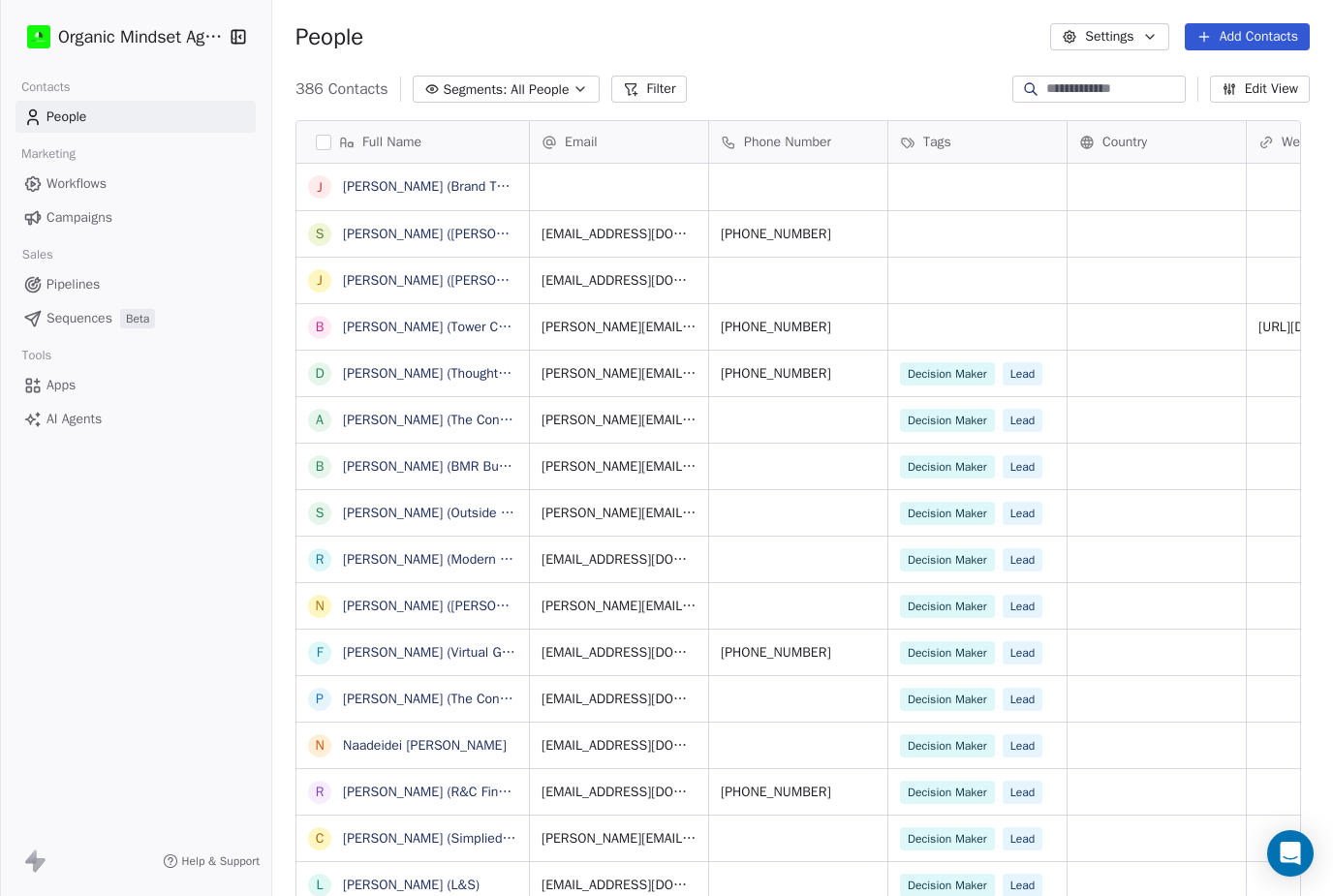 click on "Organic Mindset Agency Inc Contacts People Marketing Workflows Campaigns Sales Pipelines Sequences Beta Tools Apps AI Agents Help & Support People Settings  Add Contacts 386 Contacts Segments: All People Filter  Edit View Tag Add to Sequence Export Full Name J [PERSON_NAME] (Brand Therapy)  S [PERSON_NAME] ([PERSON_NAME] Music) J [PERSON_NAME] ([PERSON_NAME] Cleaning Services LLC0 B [PERSON_NAME] (Tower CFO) D [PERSON_NAME] (Thoughts Brewing) A [PERSON_NAME] (The Consultress) B [PERSON_NAME] (BMR Business Optimization) S [PERSON_NAME] (Outside GC) [PERSON_NAME] (Modern CFO Services) N [PERSON_NAME] ([PERSON_NAME] Digital Productions) F [PERSON_NAME] (Virtual Gatekeepers) P [PERSON_NAME] (The Connector Community) N Naadeidei [PERSON_NAME] R [PERSON_NAME] (R&C Financial) C [PERSON_NAME] (Simplied CEOs) L [PERSON_NAME] (L&S) [PERSON_NAME] (Taking Cara Business) S [PERSON_NAME] (Your Choice Coach) [PERSON_NAME] (Wealthline Consultants) D [PERSON_NAME] M [PERSON_NAME] (Outrageous Success) I [PERSON_NAME] (Laid Back Llama) B W D" at bounding box center [666, 448] 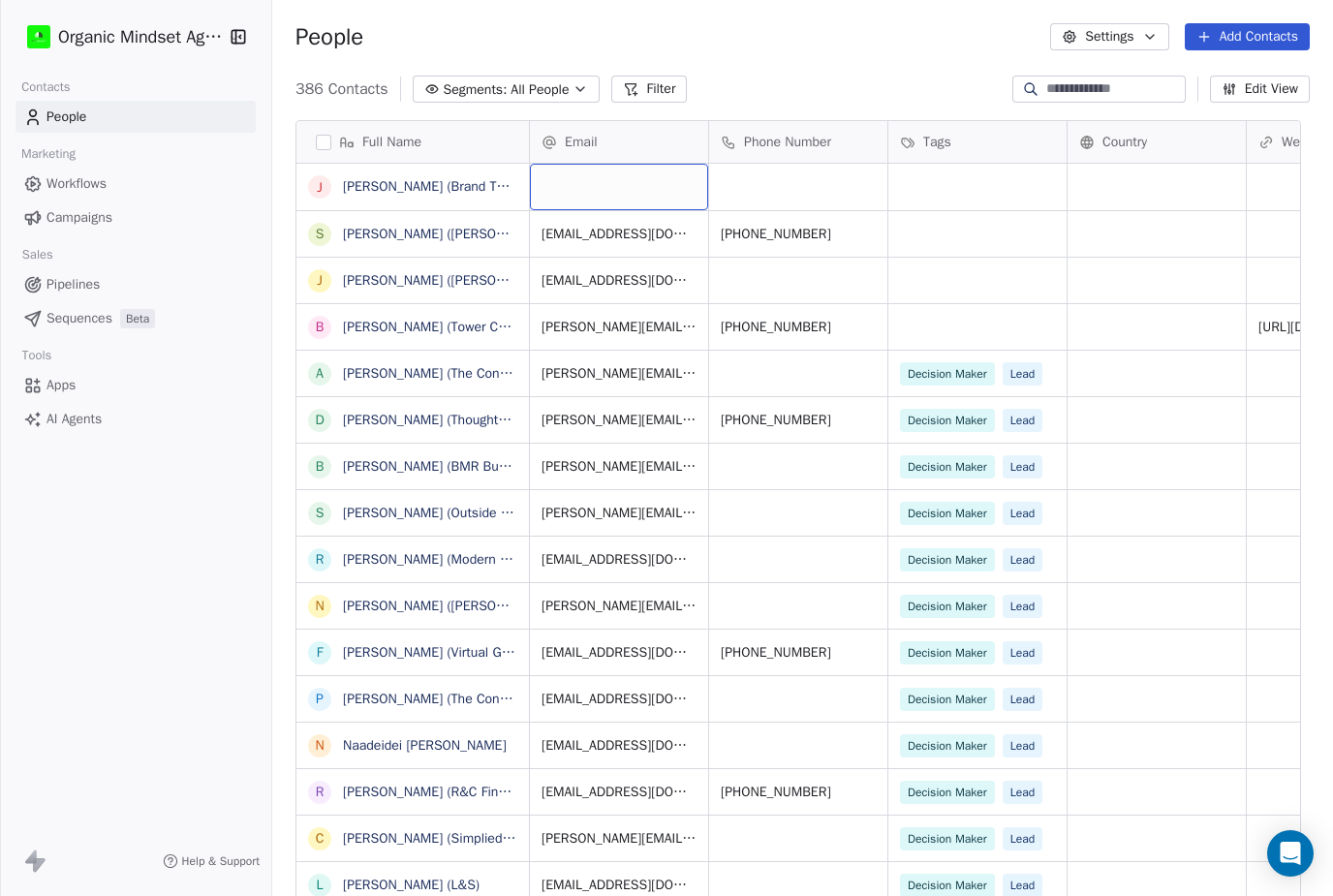 click at bounding box center (619, 187) 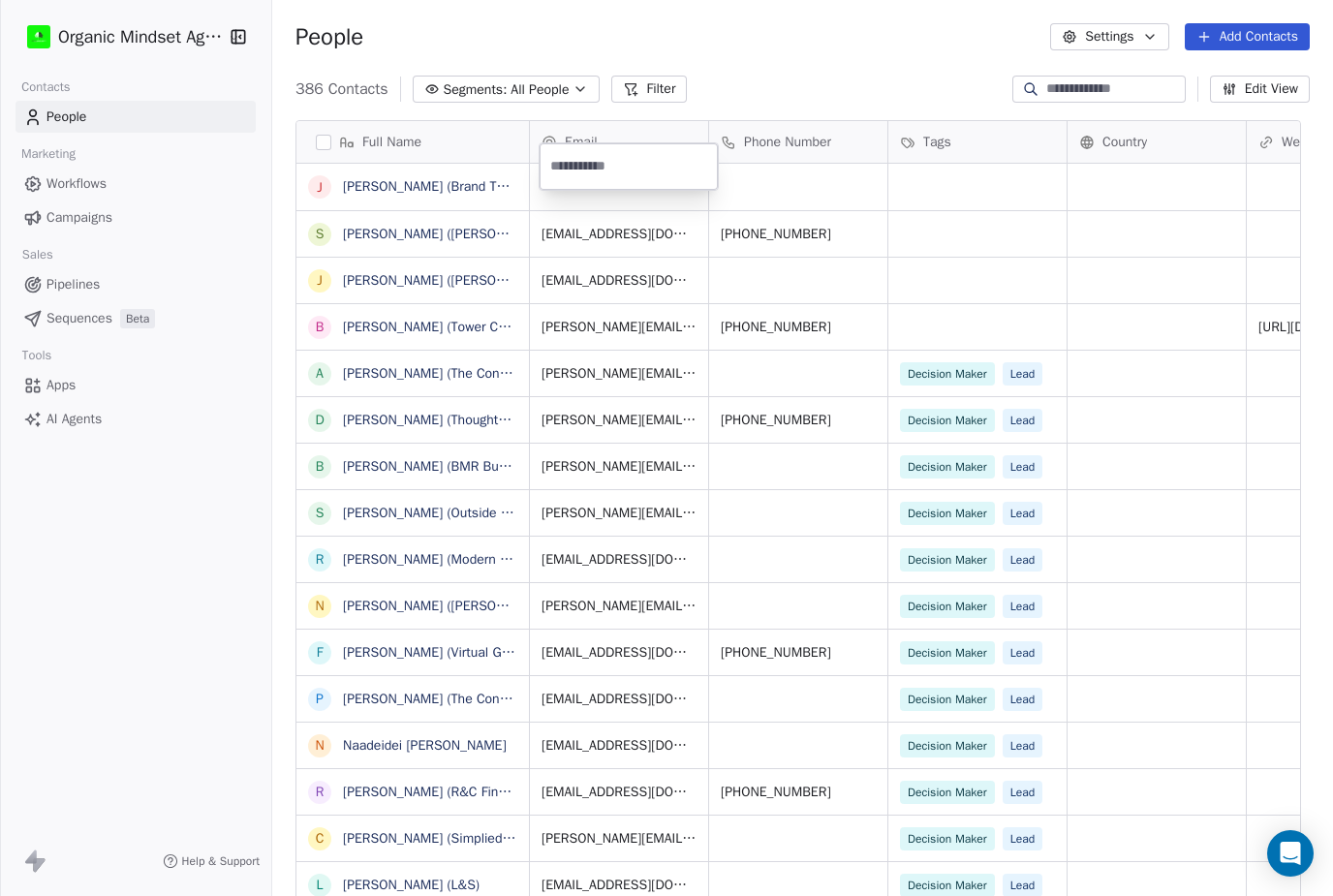 scroll, scrollTop: 844, scrollLeft: 1052, axis: both 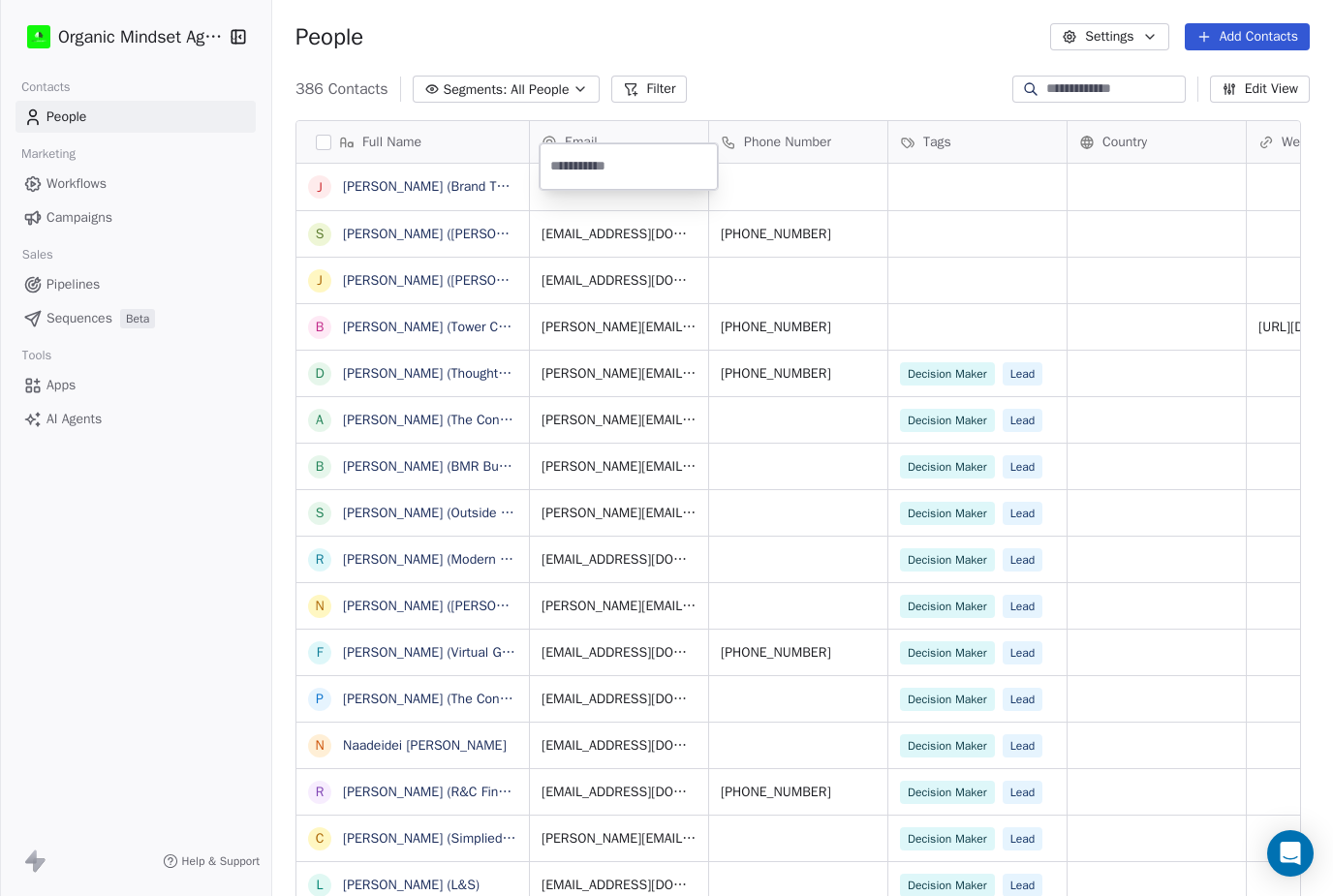 click at bounding box center (629, 167) 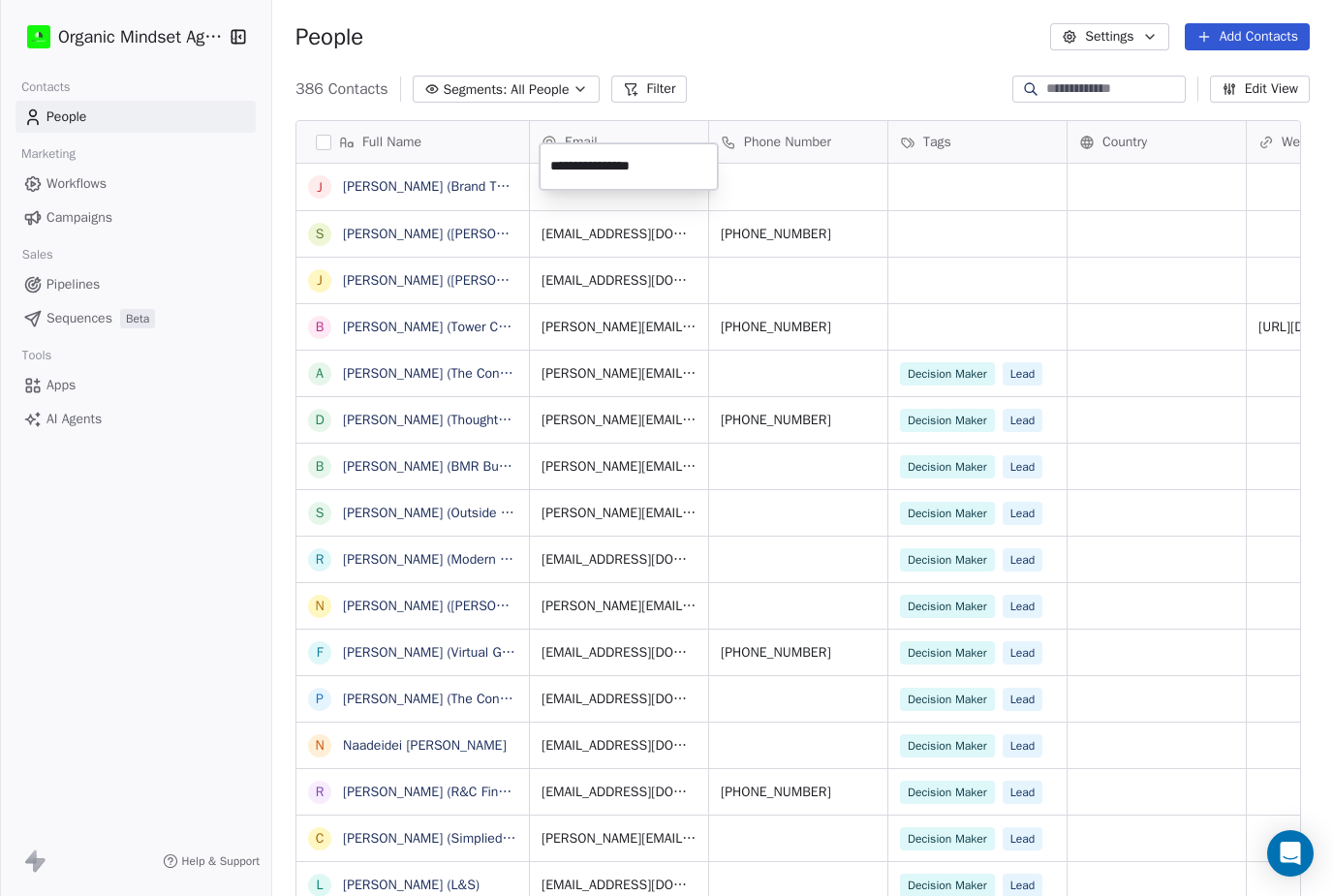 scroll, scrollTop: 844, scrollLeft: 1052, axis: both 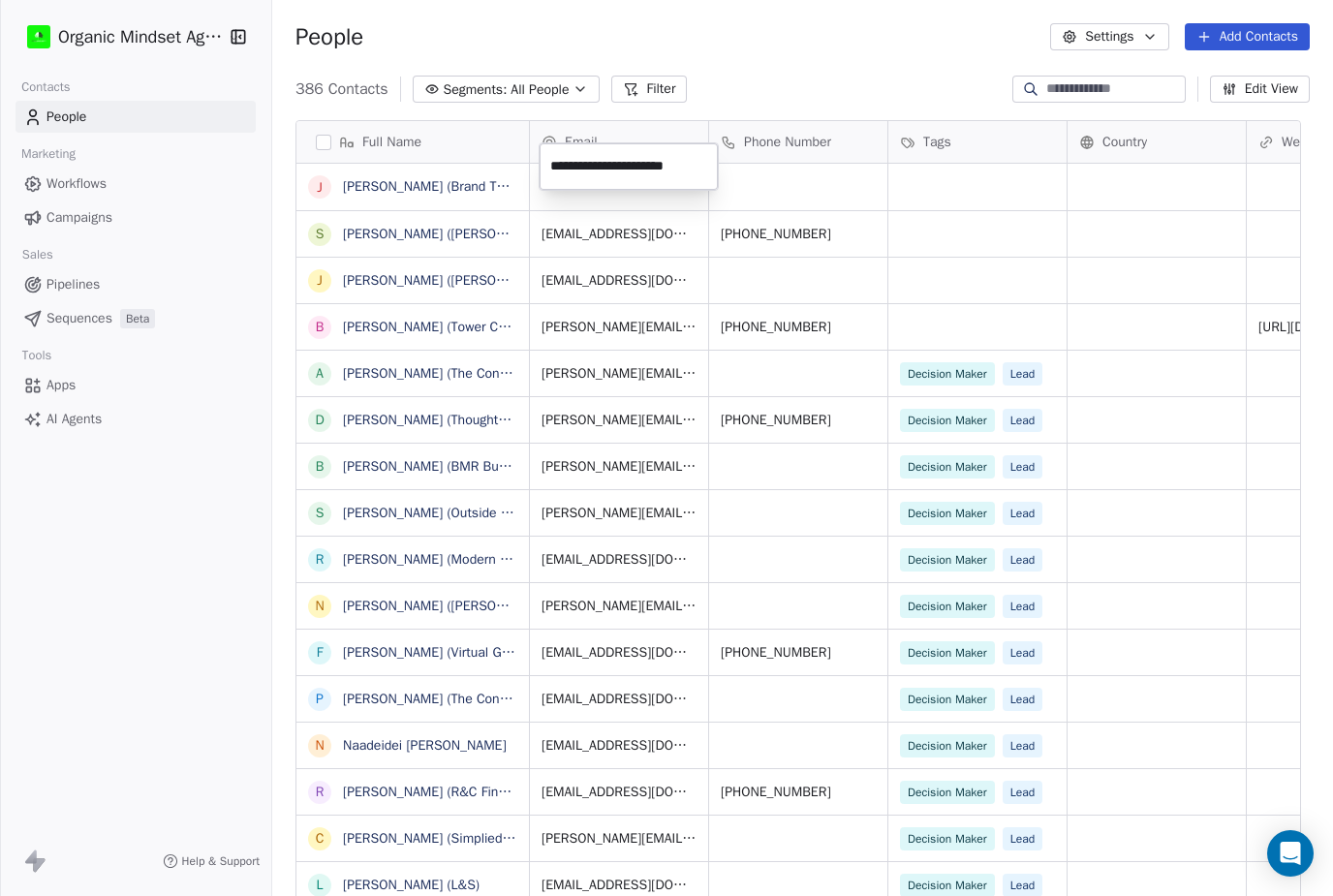 type on "**********" 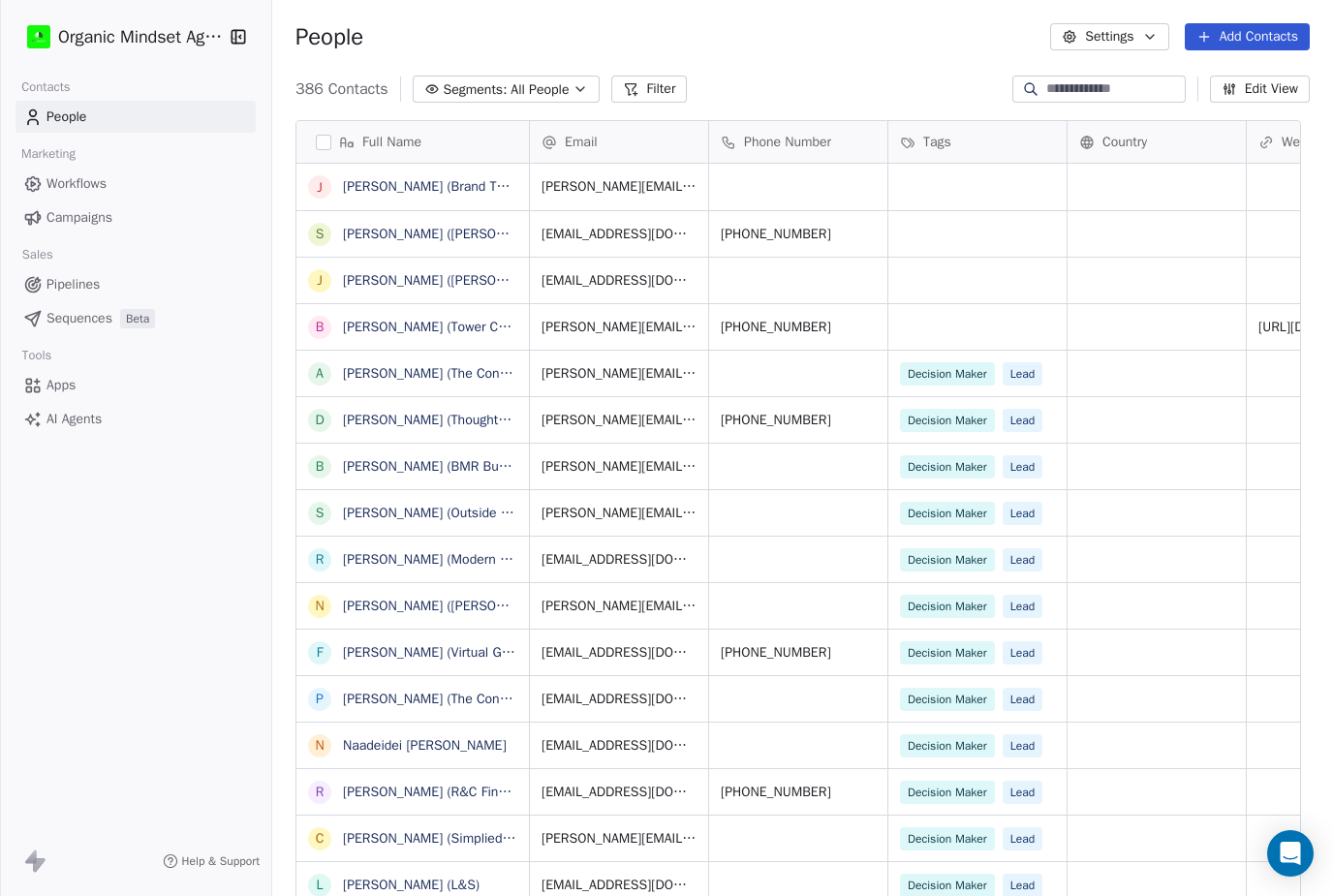 click on "Email Phone Number Tags Country Website Job Title Status Contact Source" at bounding box center [1808, 142] 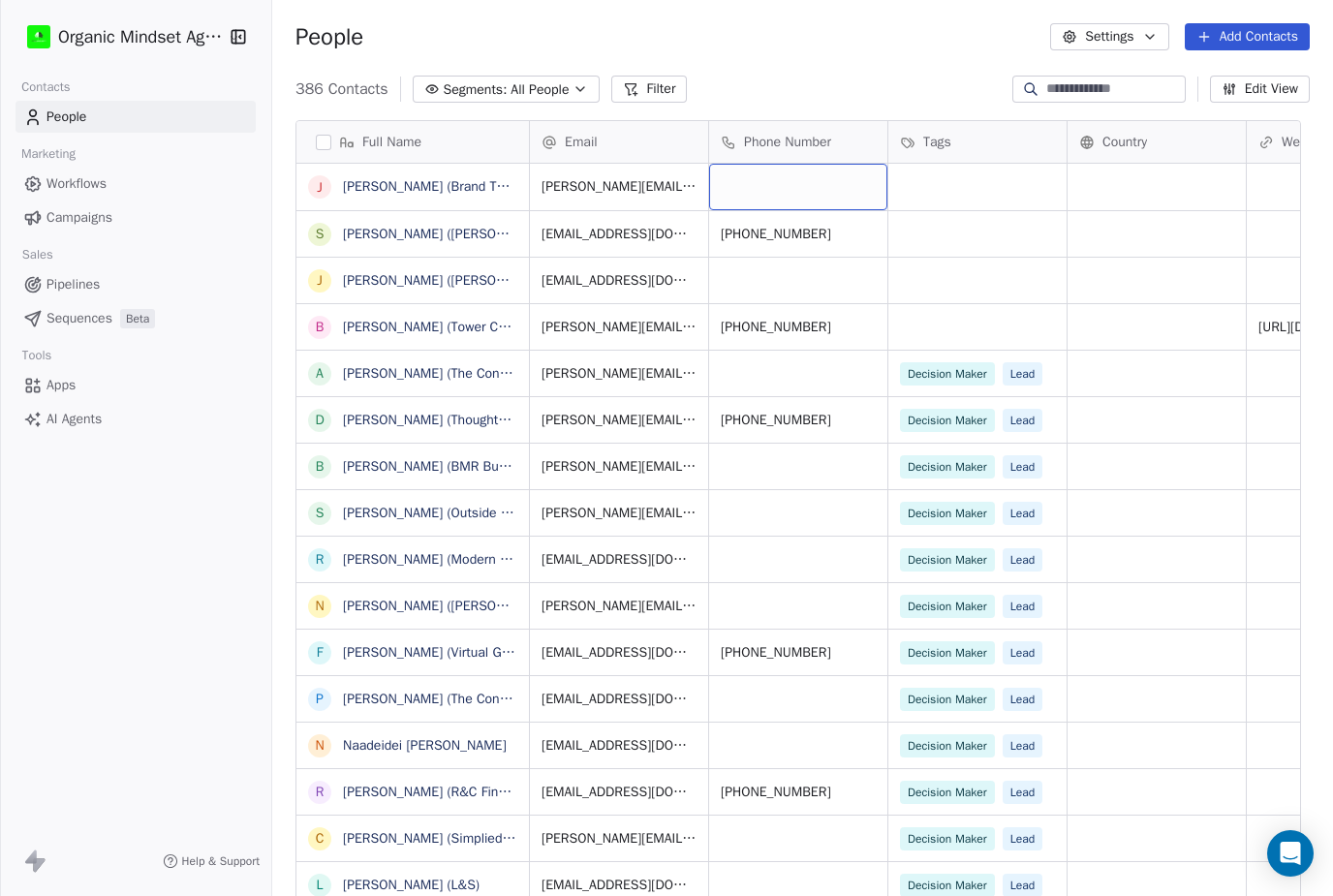 click at bounding box center (798, 187) 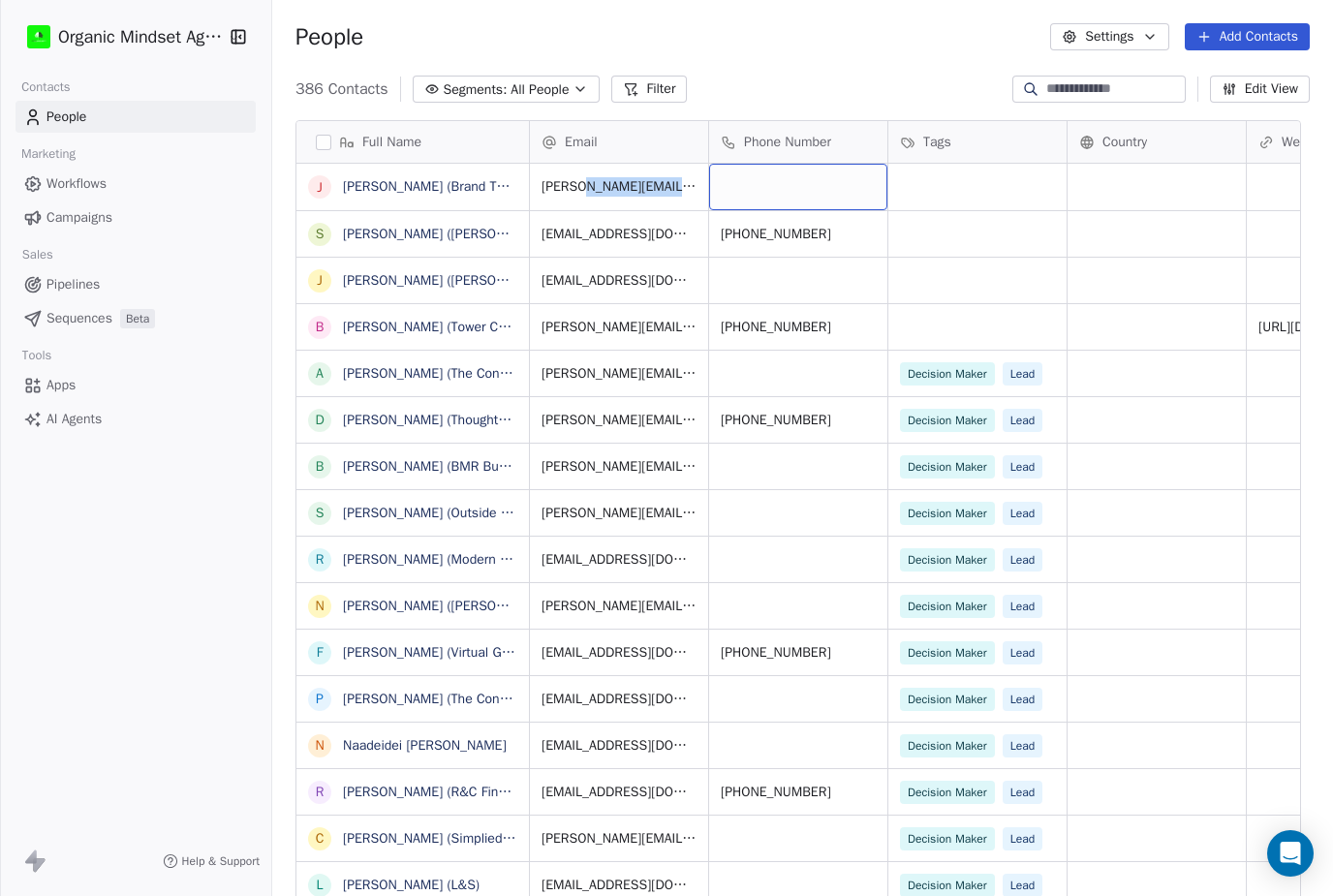 click at bounding box center (798, 187) 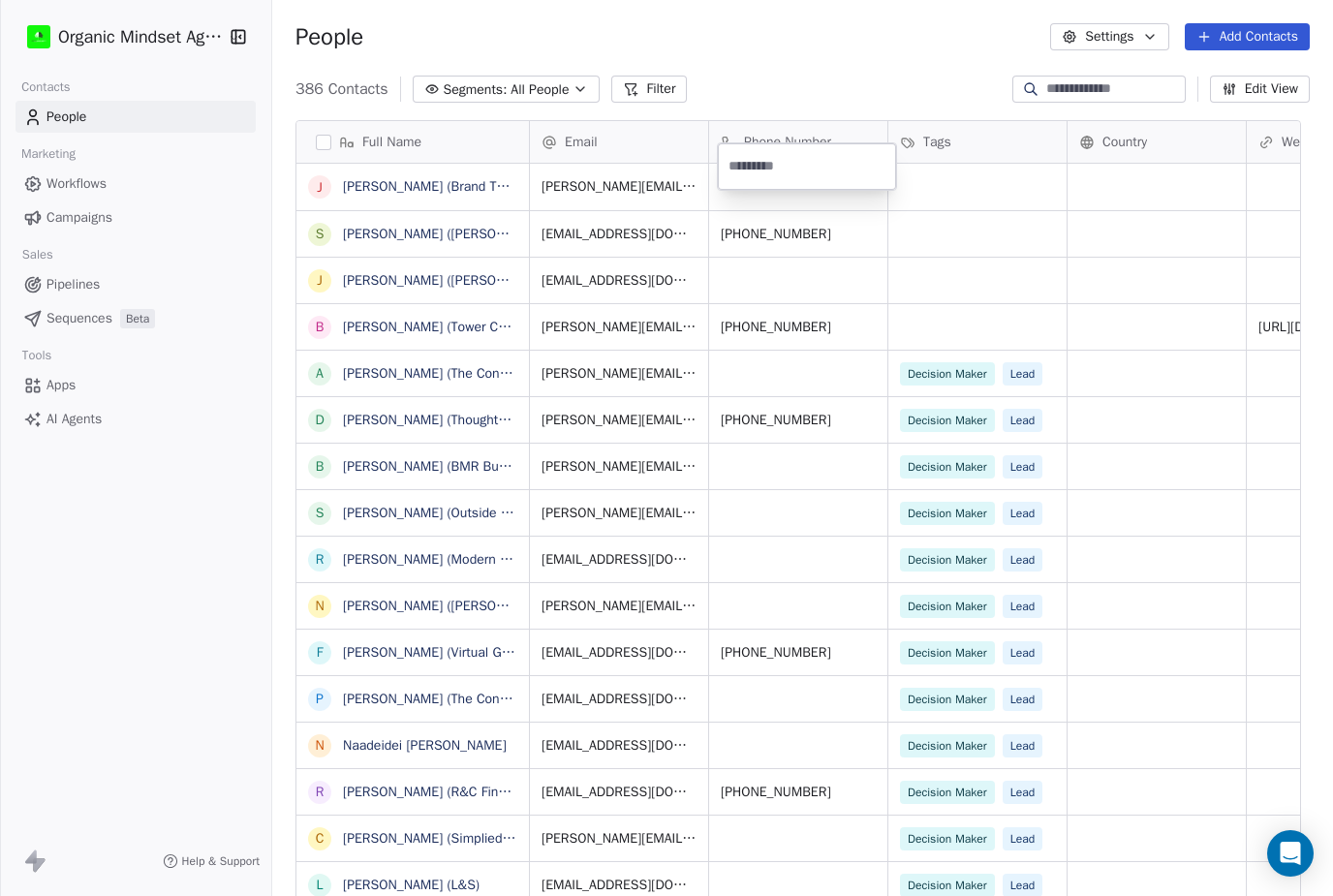 scroll, scrollTop: 844, scrollLeft: 1052, axis: both 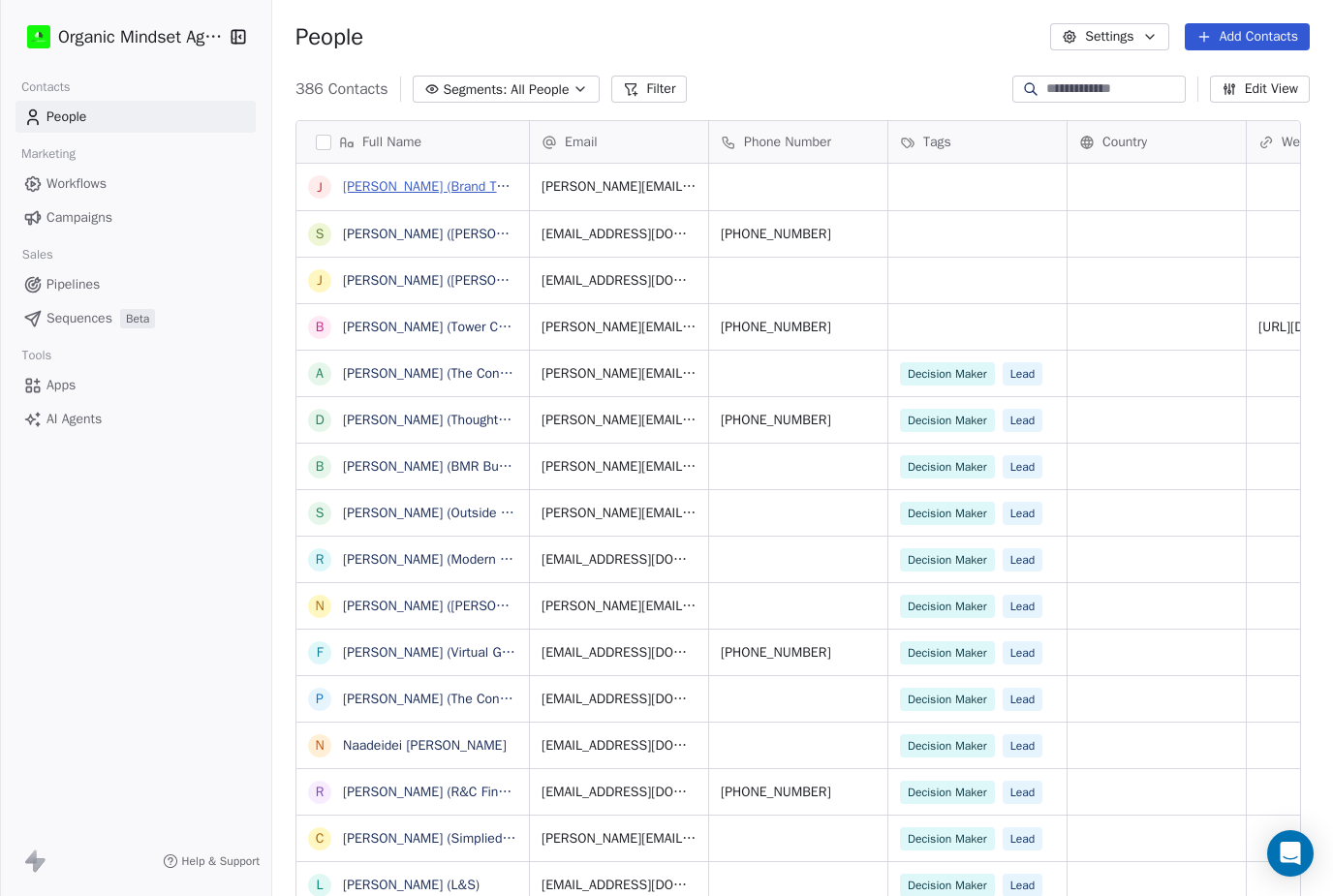 click on "Organic Mindset Agency Inc Contacts People Marketing Workflows Campaigns Sales Pipelines Sequences Beta Tools Apps AI Agents Help & Support People Settings  Add Contacts 386 Contacts Segments: All People Filter  Edit View Tag Add to Sequence Export Full Name J [PERSON_NAME] (Brand Therapy) S [PERSON_NAME] ([PERSON_NAME] Music) J [PERSON_NAME] ([PERSON_NAME] Cleaning Services LLC0 B [PERSON_NAME] (Tower CFO) A [PERSON_NAME] (The Consultress) D [PERSON_NAME] (Thoughts Brewing) B [PERSON_NAME] (BMR Business Optimization) S [PERSON_NAME] (Outside GC) [PERSON_NAME] (Modern CFO Services) N [PERSON_NAME] ([PERSON_NAME] Digital Productions) F [PERSON_NAME] (Virtual Gatekeepers) P [PERSON_NAME] (The Connector Community) N Naadeidei [PERSON_NAME] R [PERSON_NAME] (R&C Financial) [PERSON_NAME] (Simplied CEOs) L [PERSON_NAME] (L&S) [PERSON_NAME] (Taking Cara Business) S [PERSON_NAME] (Your Choice Coach) [PERSON_NAME] (Wealthline Consultants) D [PERSON_NAME] I [PERSON_NAME] (Laid Back Llama) M [PERSON_NAME] (Outrageous Success) B W D" at bounding box center (666, 448) 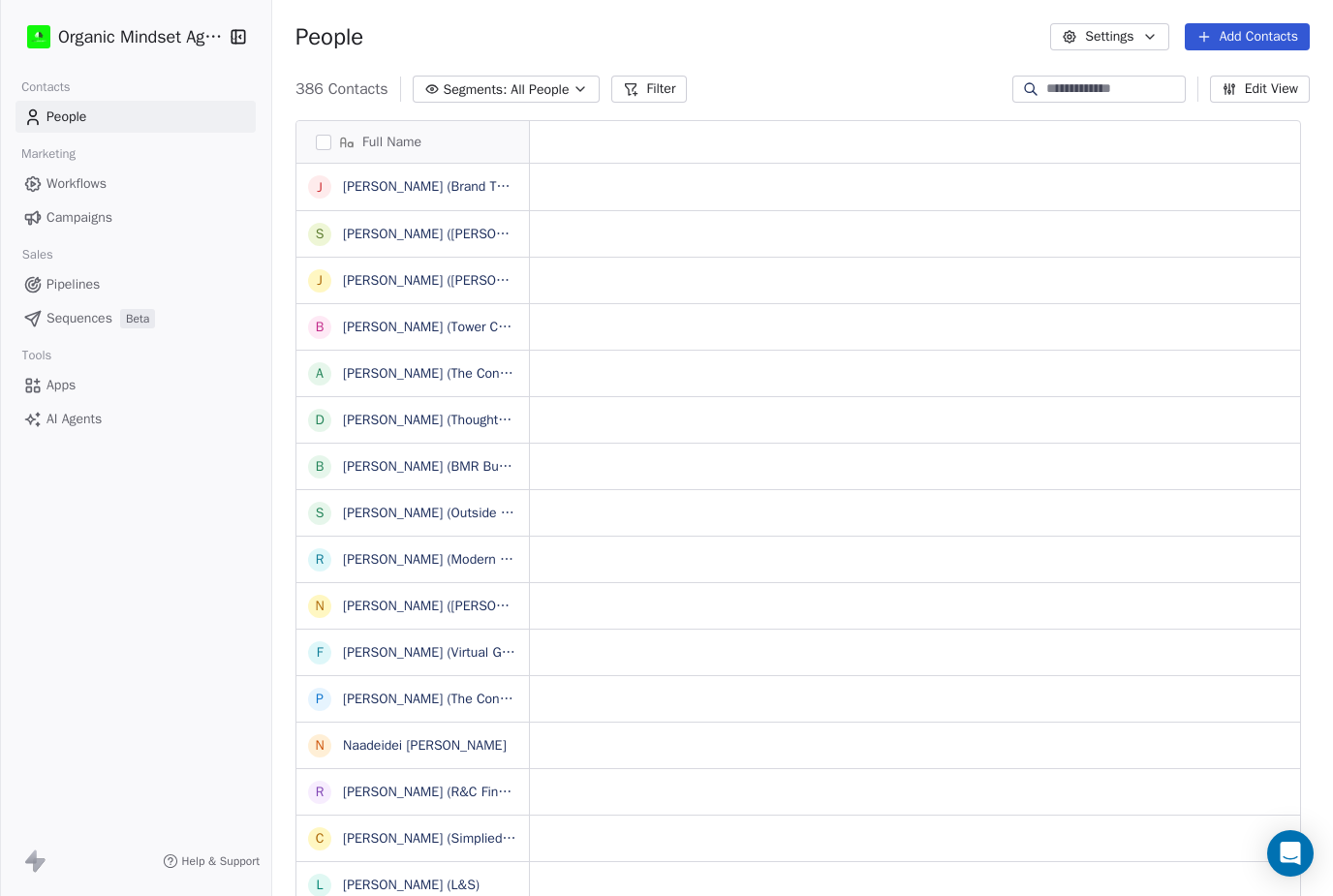 scroll, scrollTop: 844, scrollLeft: 1052, axis: both 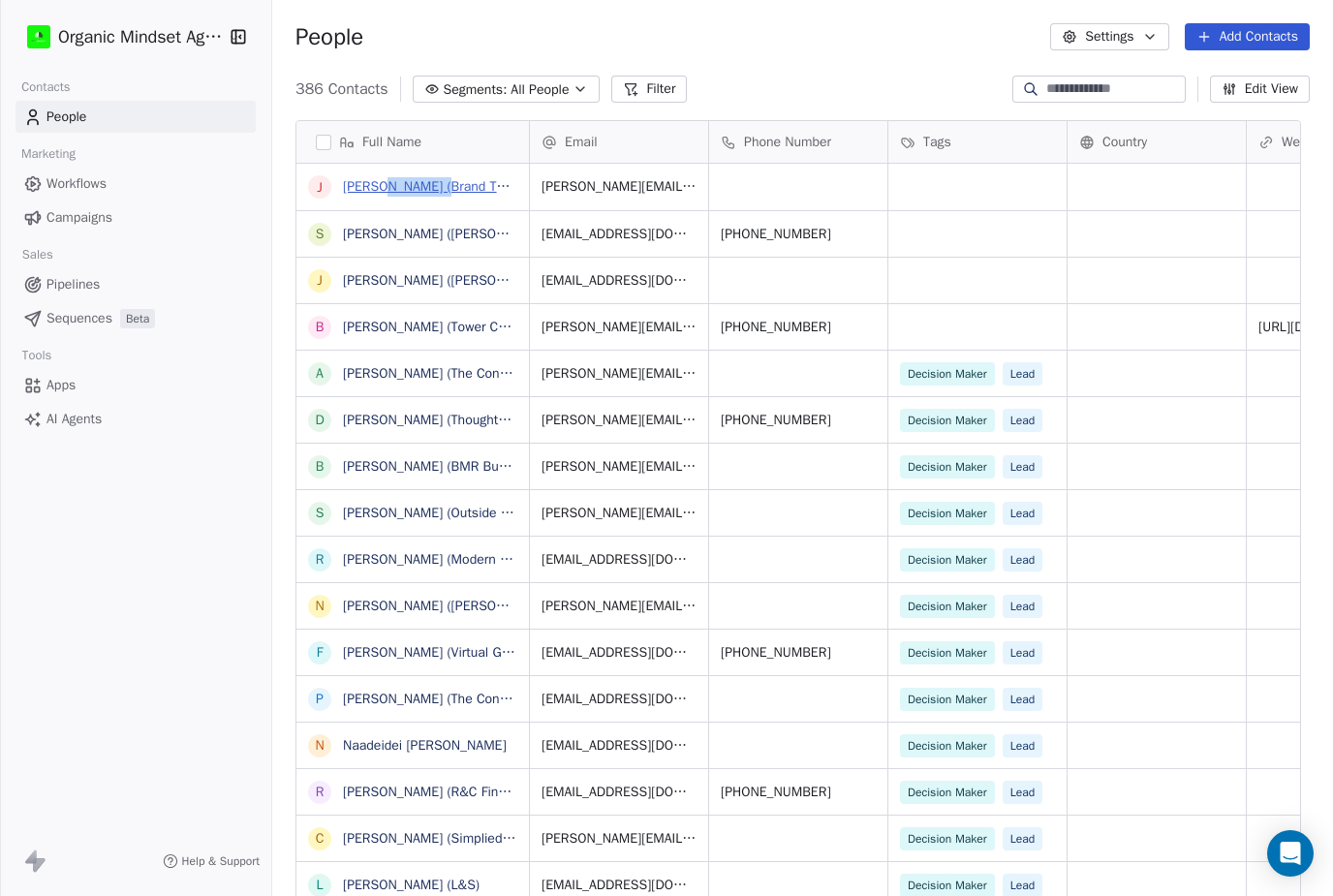 click on "[PERSON_NAME] (Brand Therapy)" at bounding box center [441, 186] 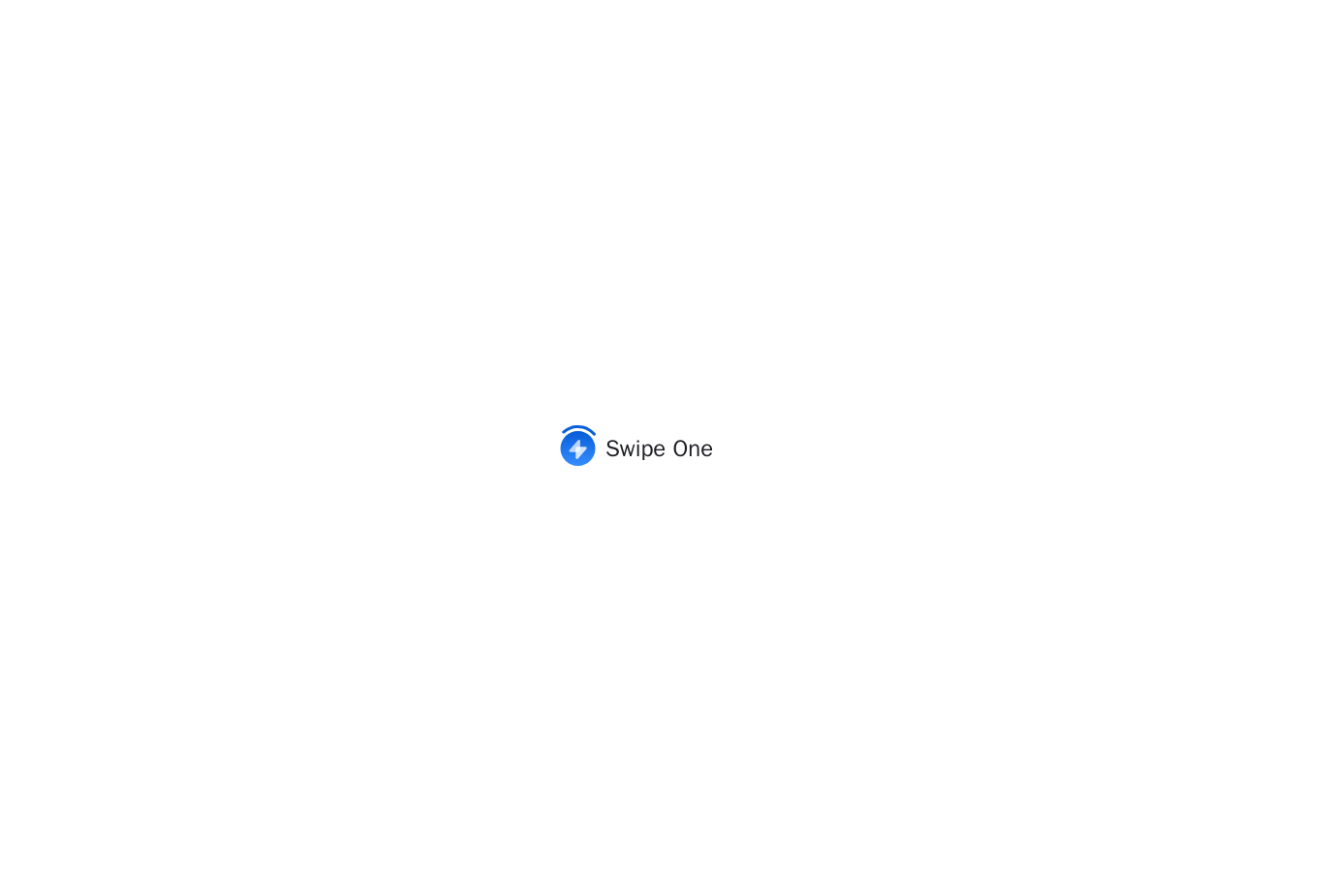 scroll, scrollTop: 0, scrollLeft: 0, axis: both 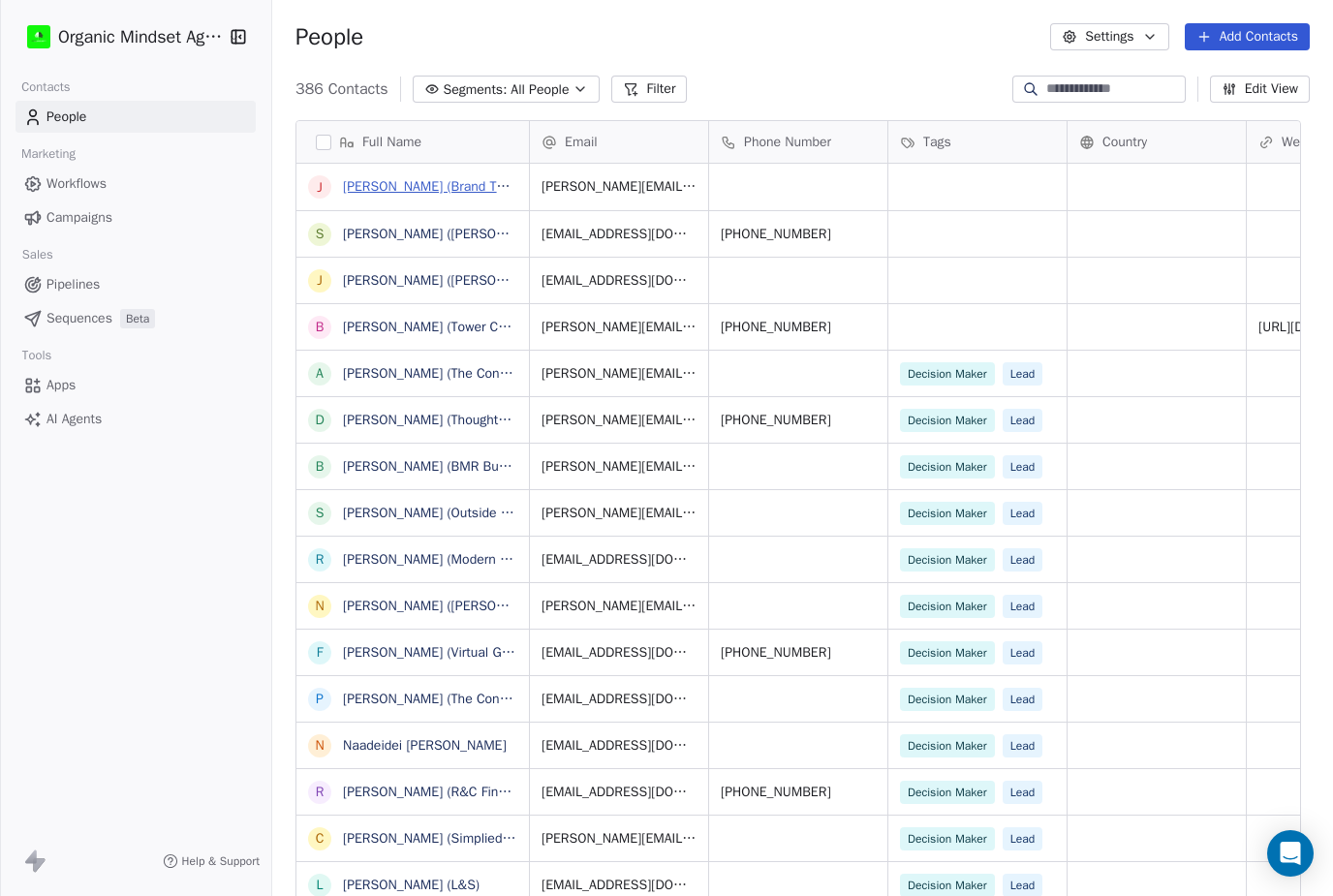 click on "Jamie Schwartz (Brand Therapy)" at bounding box center [441, 186] 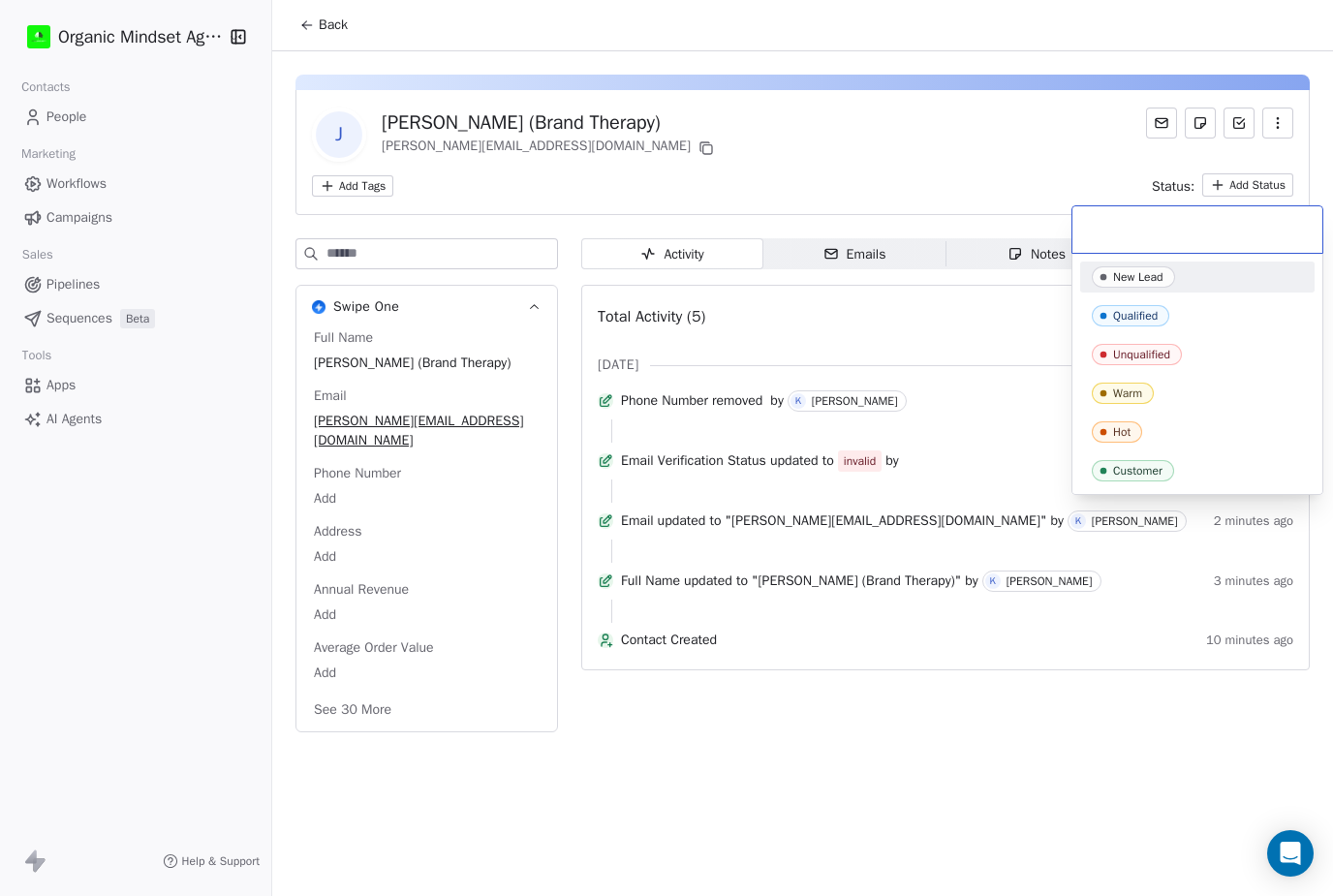 click on "Organic Mindset Agency Inc Contacts People Marketing Workflows Campaigns Sales Pipelines Sequences Beta Tools Apps AI Agents Help & Support Back J Jamie Schwartz (Brand Therapy) jamie@brandtherapy.coach  Add Tags Status:   Add Status Swipe One Full Name Jamie Schwartz (Brand Therapy) Email jamie@brandtherapy.coach Phone Number Add Address Add Annual Revenue Add Average Order Value Add See   30   More   Activity Activity Emails Emails   Notes   Notes Tasks Tasks Total Activity (5) Jul 2025 Phone Number removed by K Kenny Perry   1 minute ago Email Verification Status updated to invalid by   2 minutes ago Email updated to "jamie@brandtherapy.coach" by K Kenny Perry   2 minutes ago Full Name updated to "Jamie Schwartz (Brand Therapy)" by K Kenny Perry   3 minutes ago Contact Created   10 minutes ago
New Lead Qualified Unqualified Warm Hot Customer" at bounding box center (666, 448) 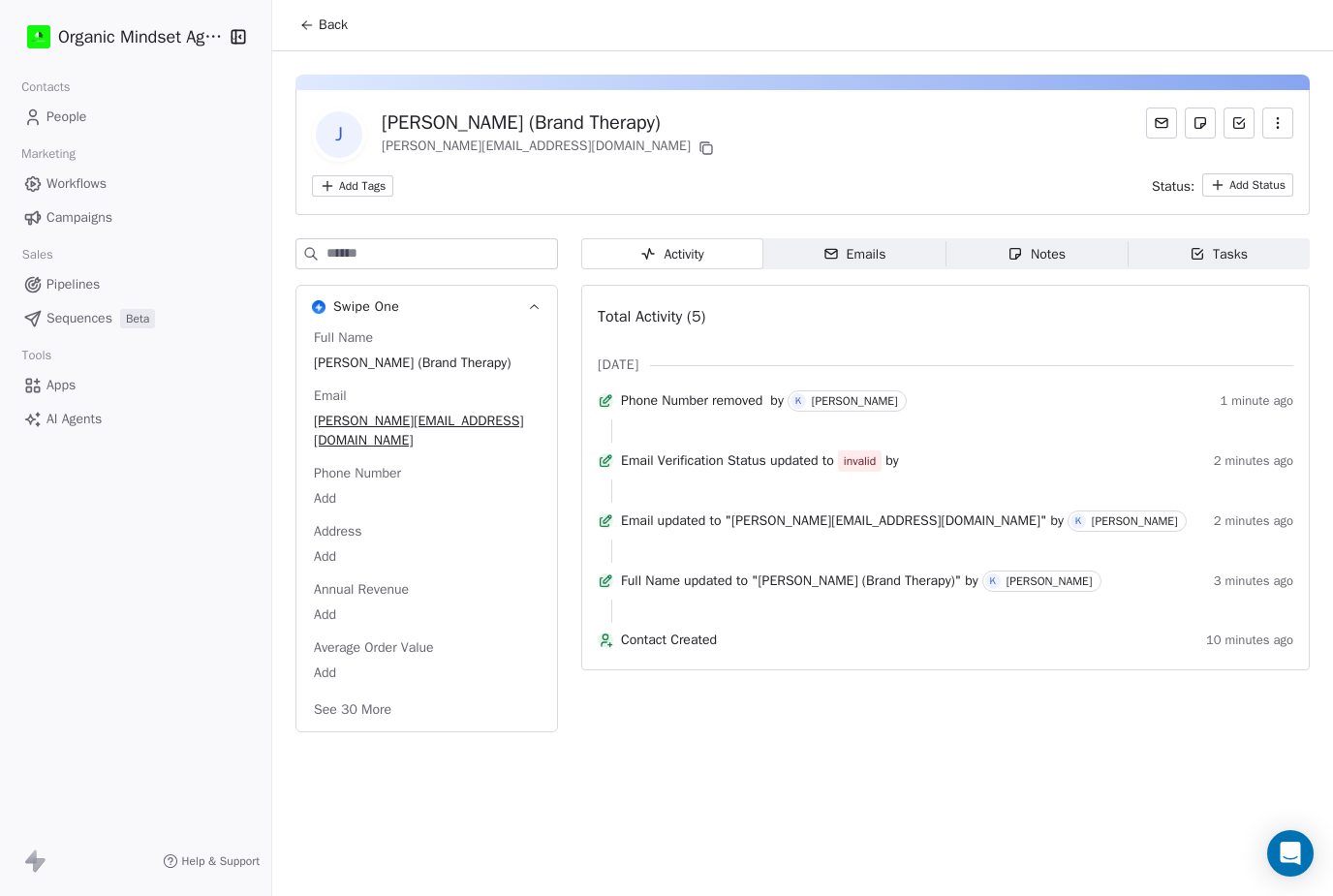 click on "Emails" at bounding box center (854, 254) 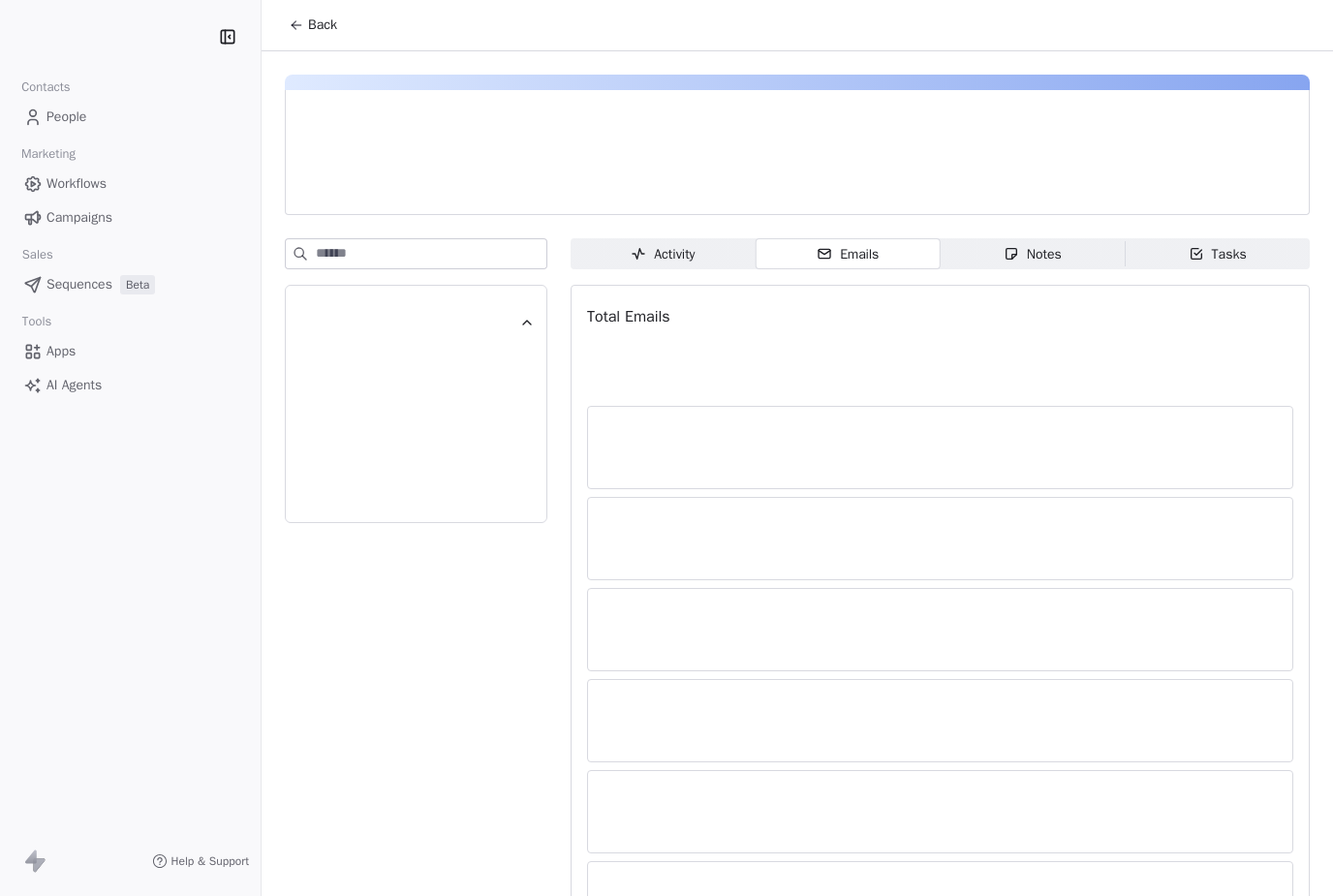 scroll, scrollTop: 0, scrollLeft: 0, axis: both 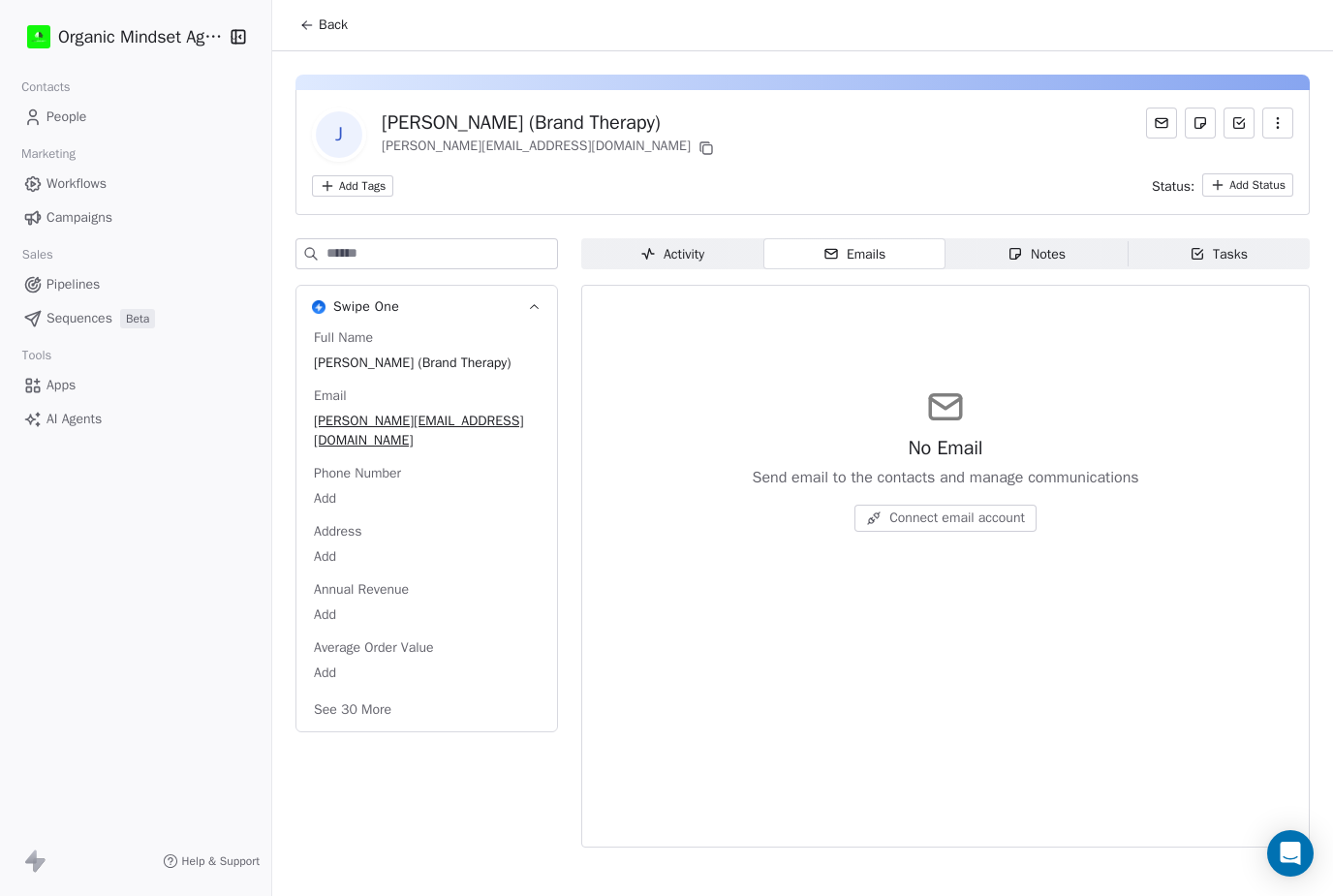 click on "No Email Send email to the contacts and manage communications Connect email account" at bounding box center (946, 566) 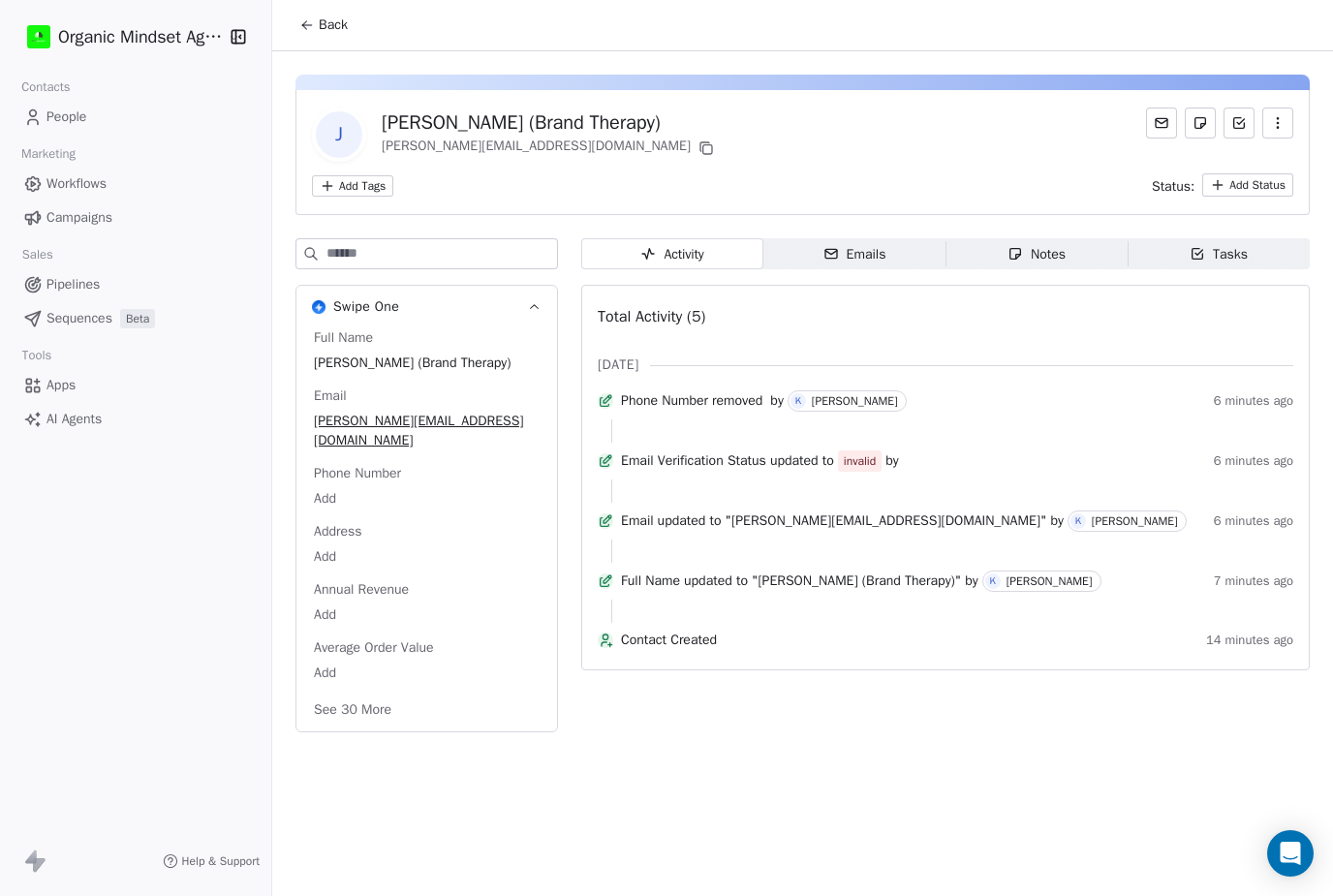 click 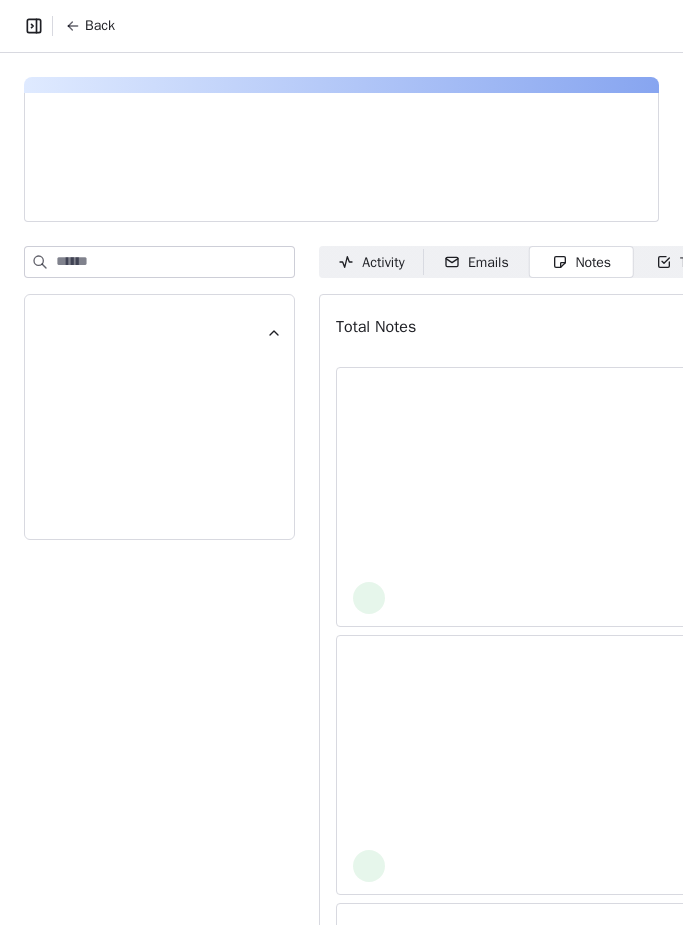 scroll, scrollTop: 0, scrollLeft: 0, axis: both 